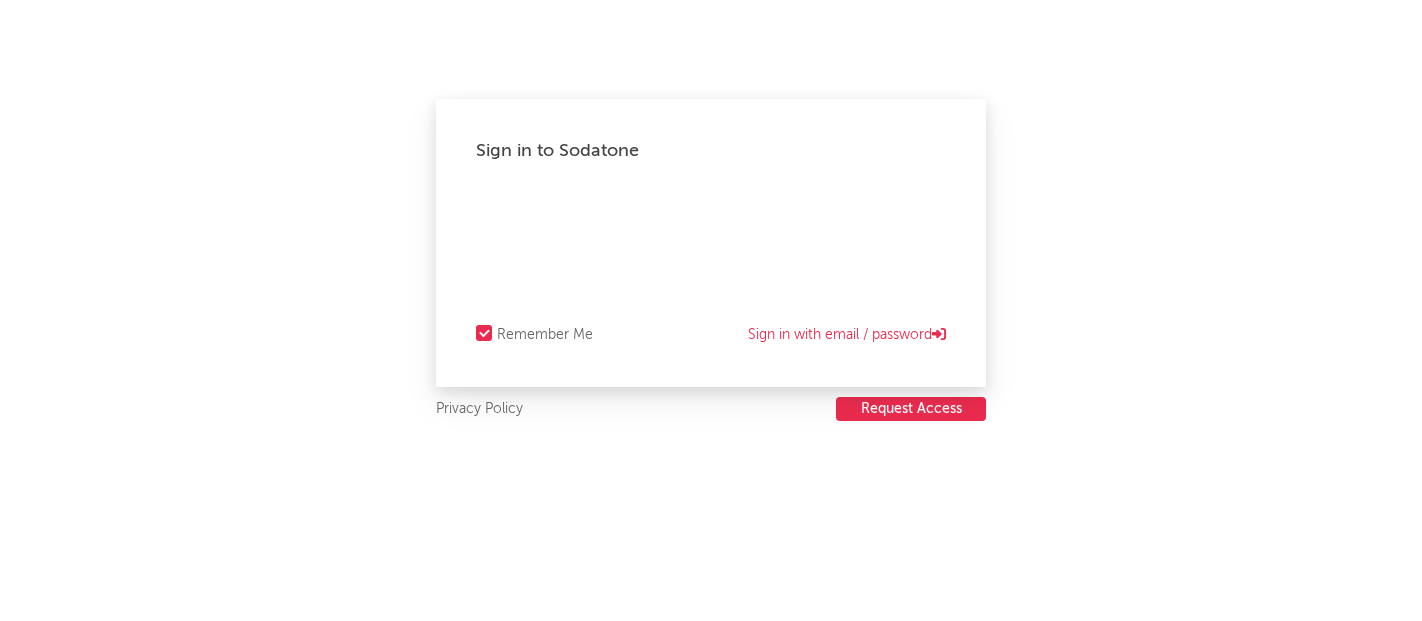 scroll, scrollTop: 0, scrollLeft: 0, axis: both 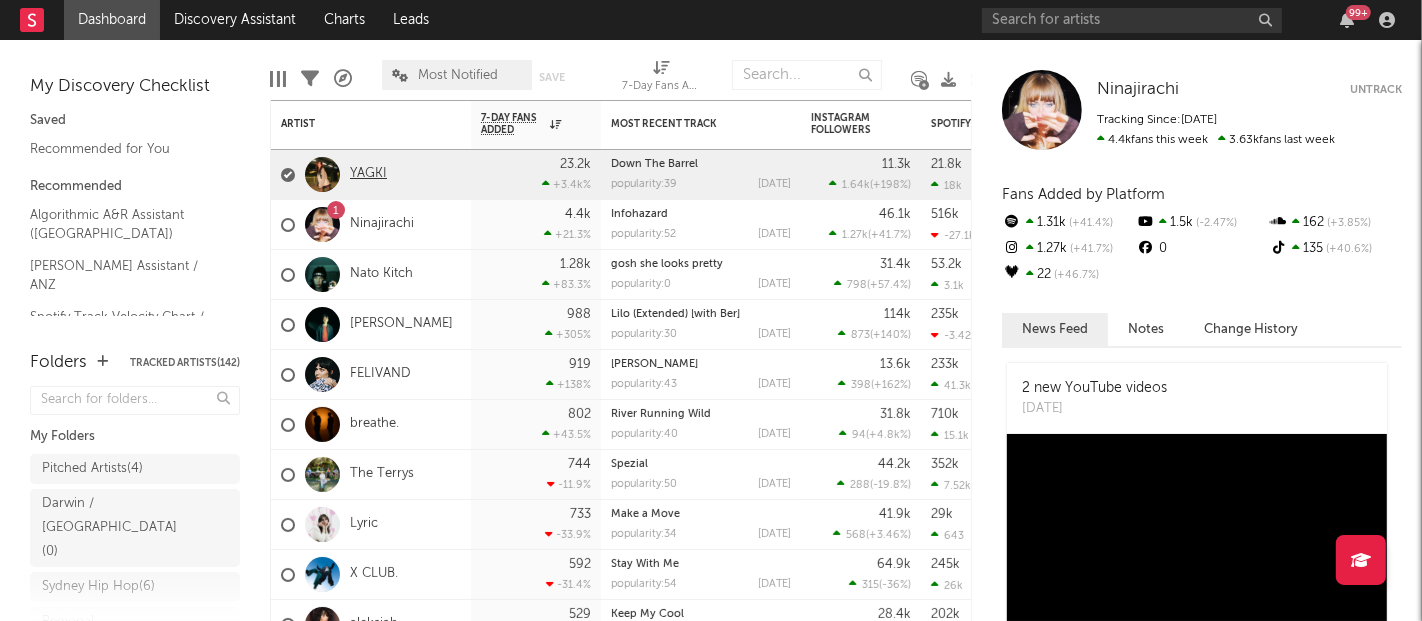 click on "YAGKI" at bounding box center [368, 174] 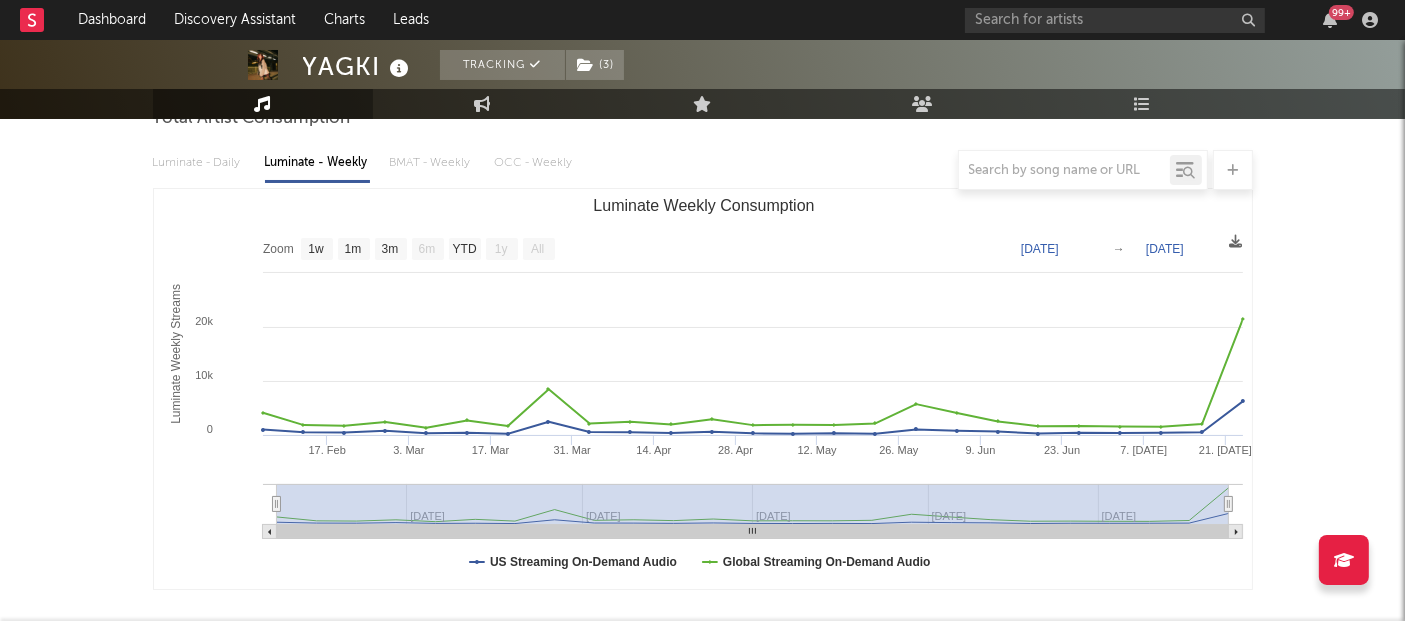 scroll, scrollTop: 104, scrollLeft: 0, axis: vertical 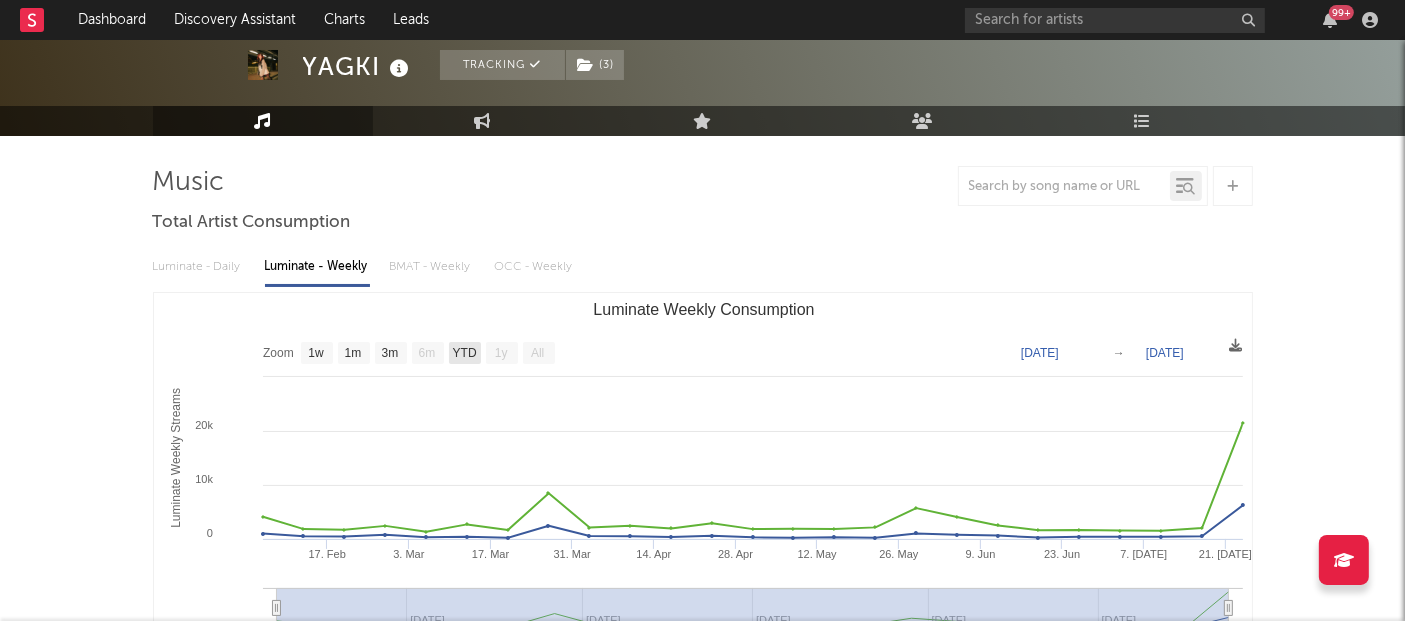 click 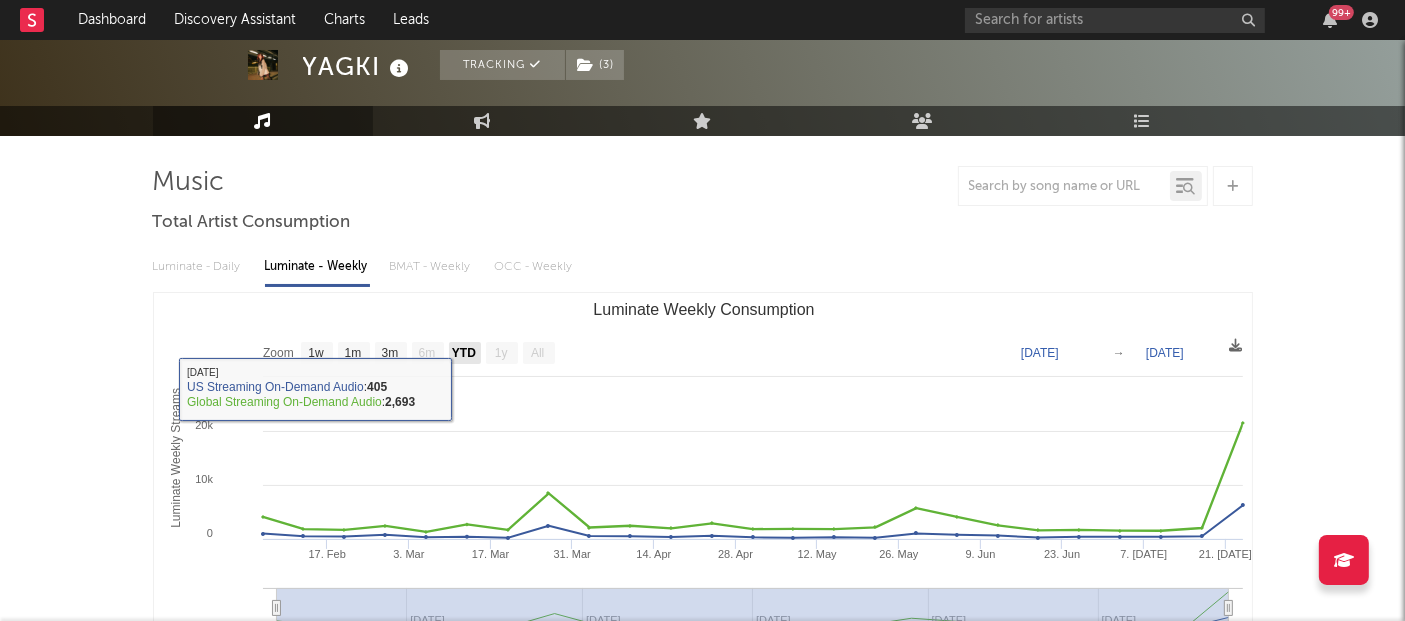 click on "YTD" 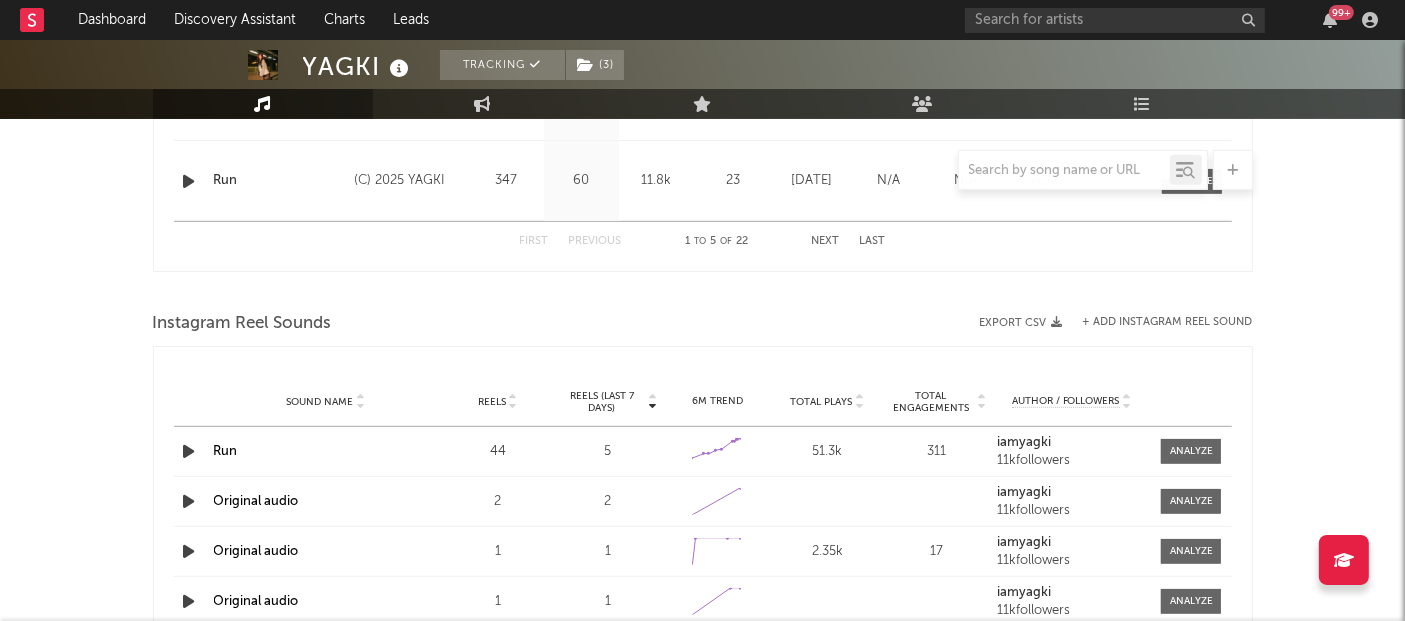 scroll, scrollTop: 1163, scrollLeft: 0, axis: vertical 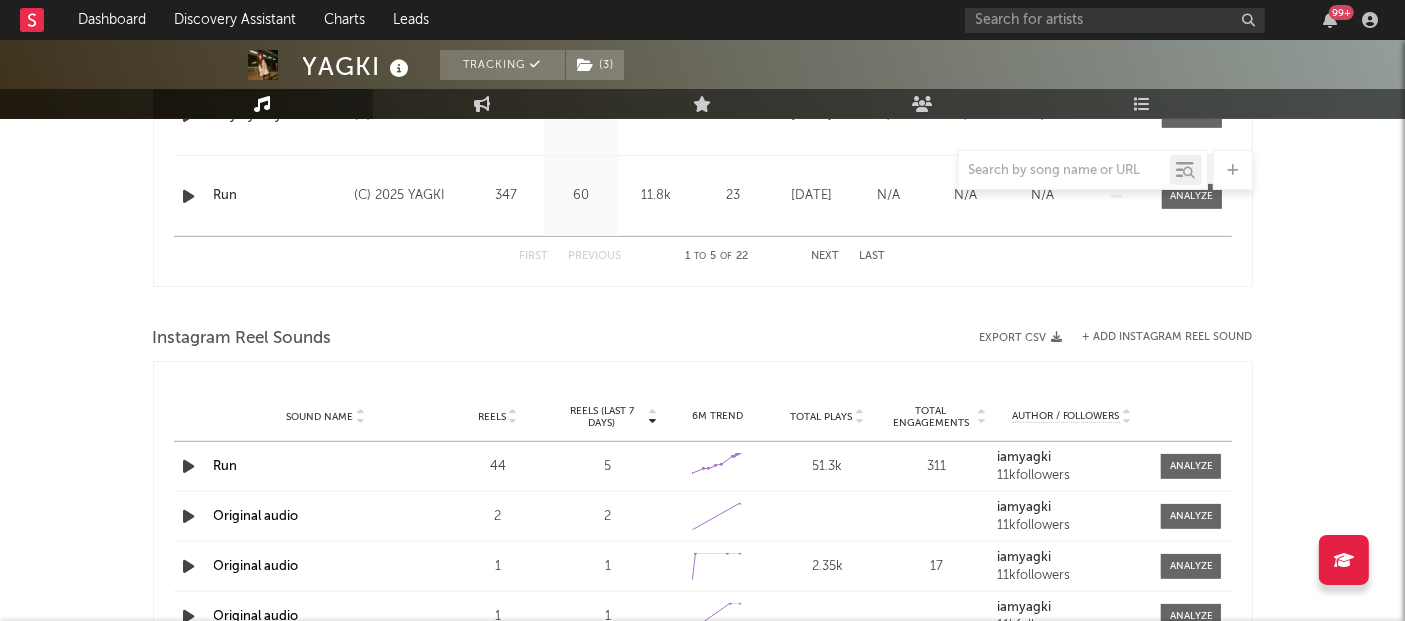 drag, startPoint x: 547, startPoint y: 477, endPoint x: 451, endPoint y: 346, distance: 162.40997 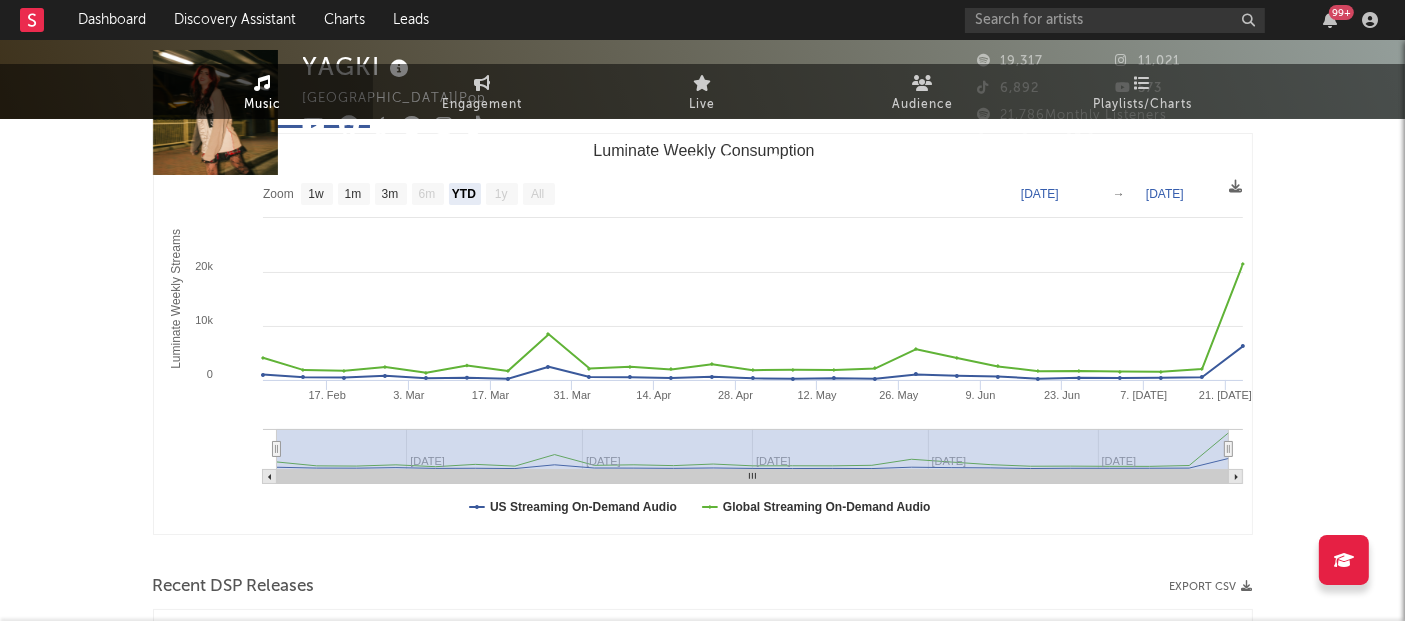scroll, scrollTop: 0, scrollLeft: 0, axis: both 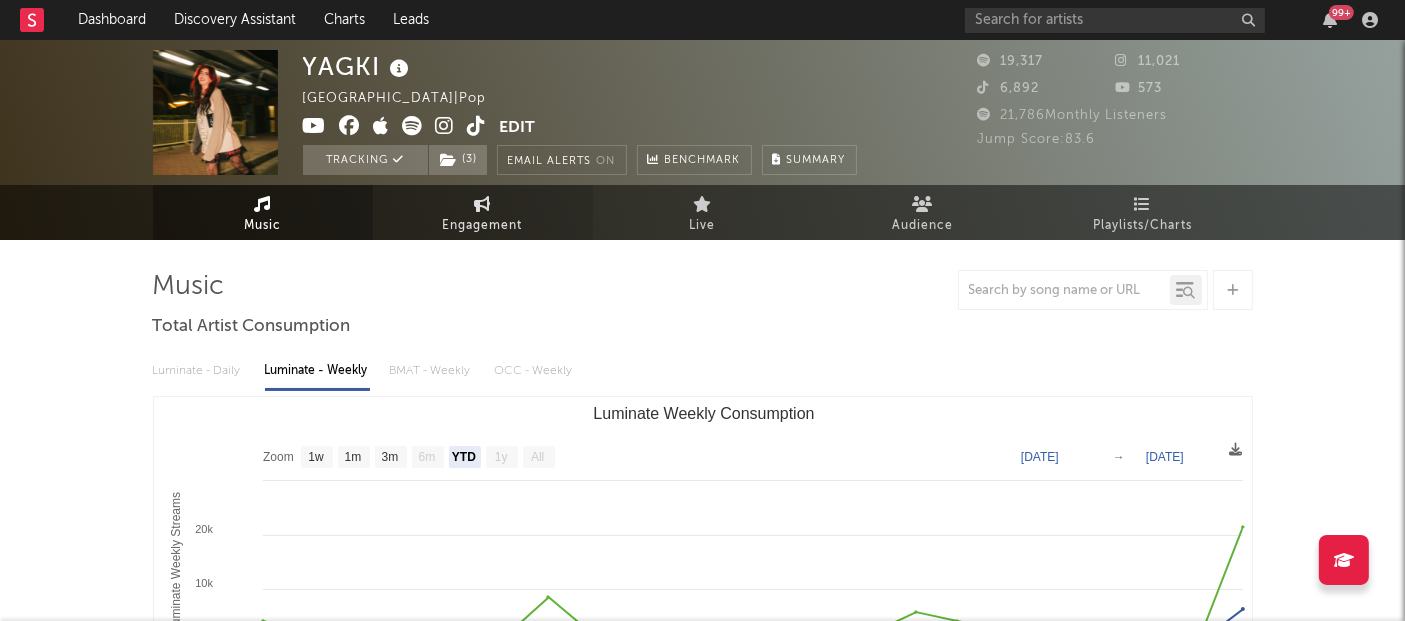 click on "Engagement" at bounding box center [483, 212] 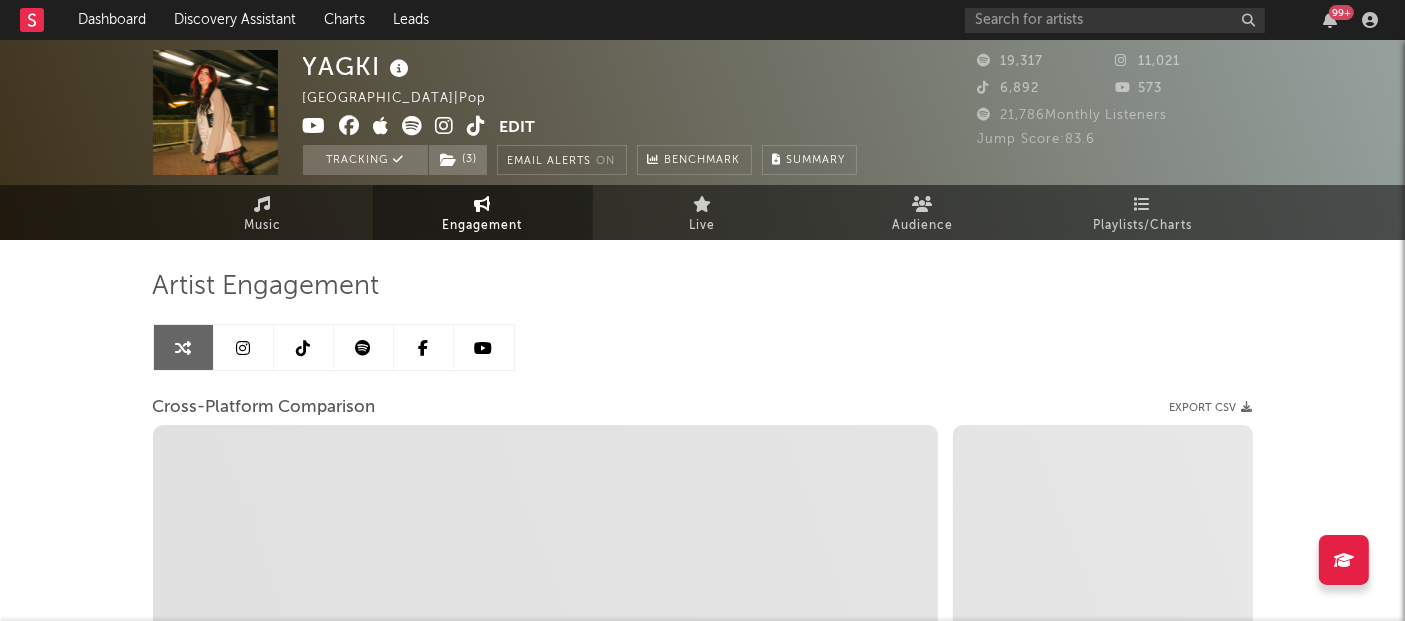 select on "1w" 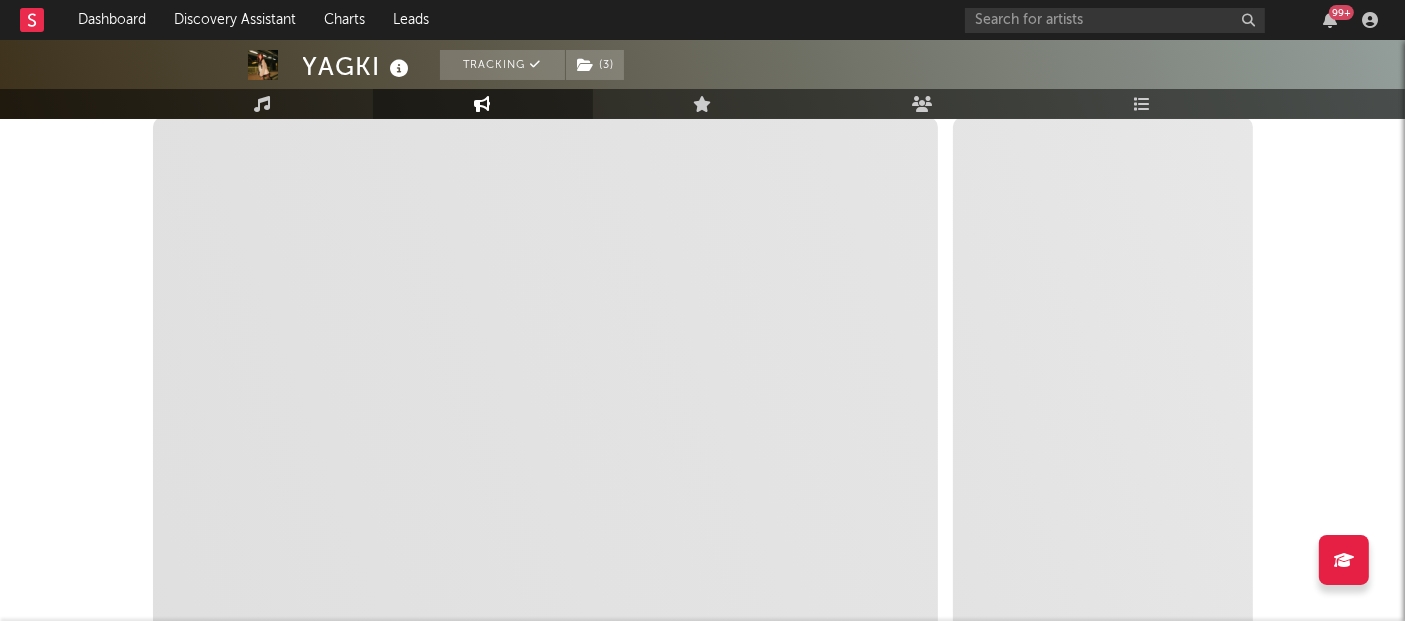 scroll, scrollTop: 314, scrollLeft: 0, axis: vertical 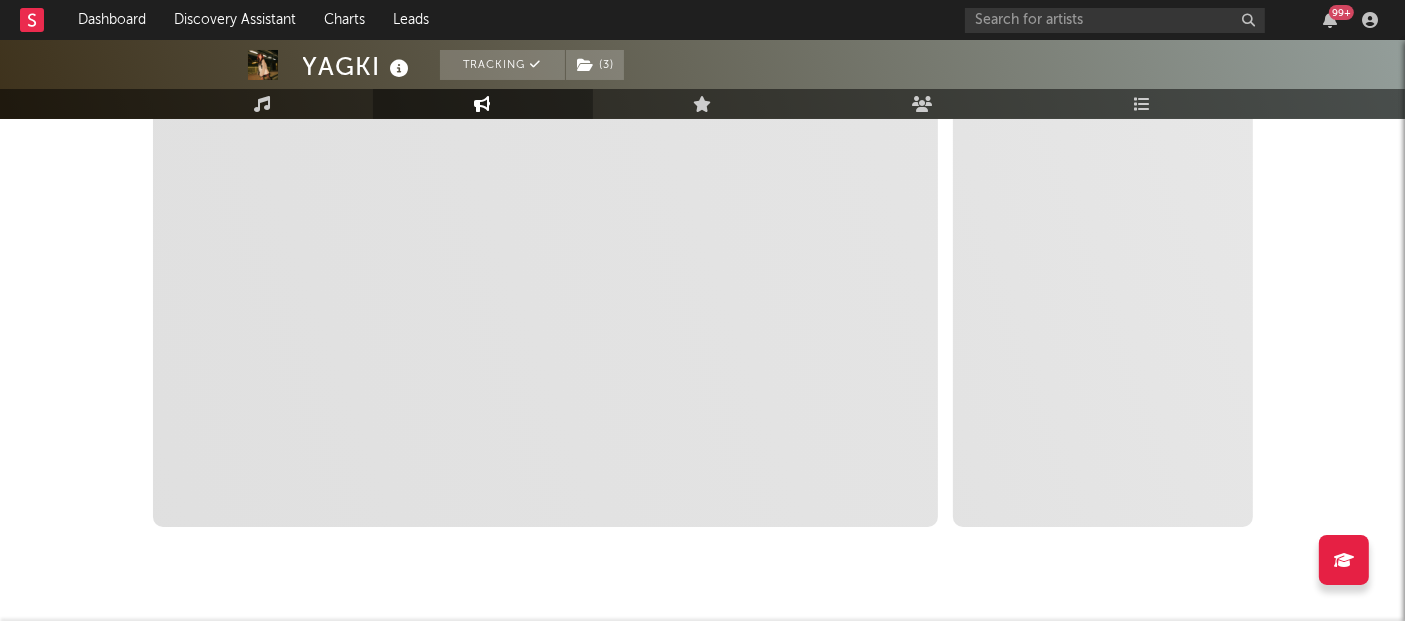 select on "1m" 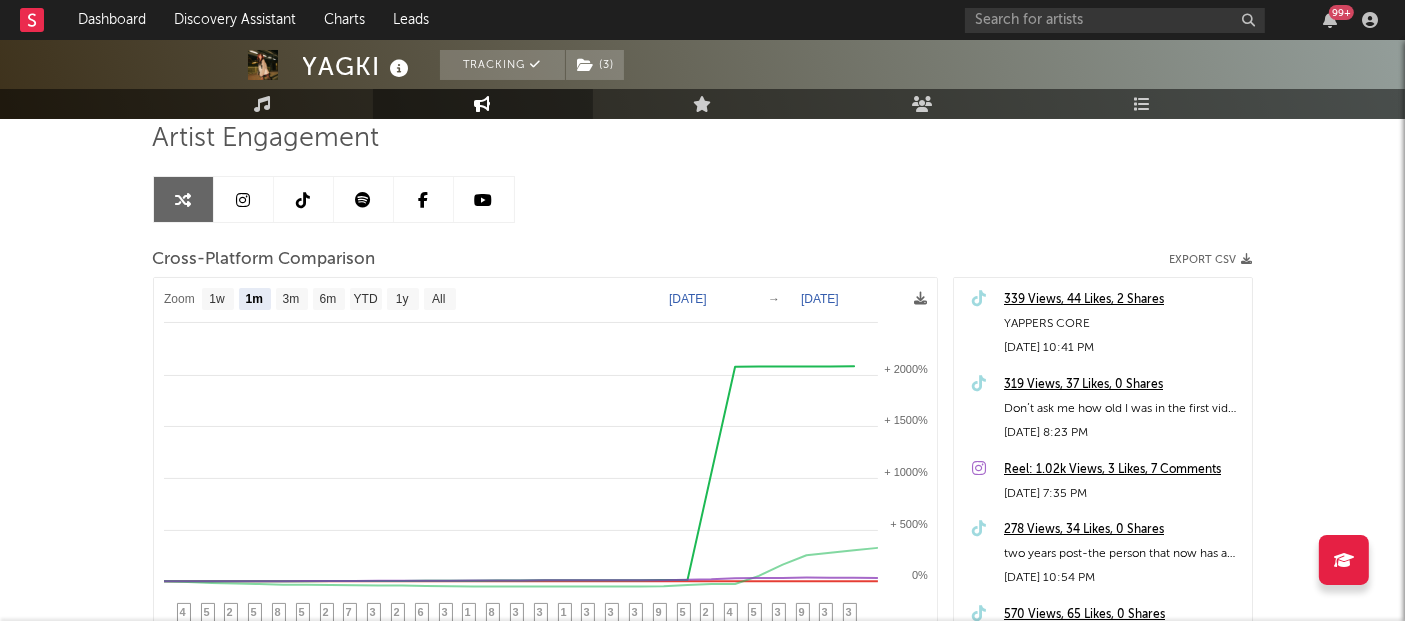 scroll, scrollTop: 190, scrollLeft: 0, axis: vertical 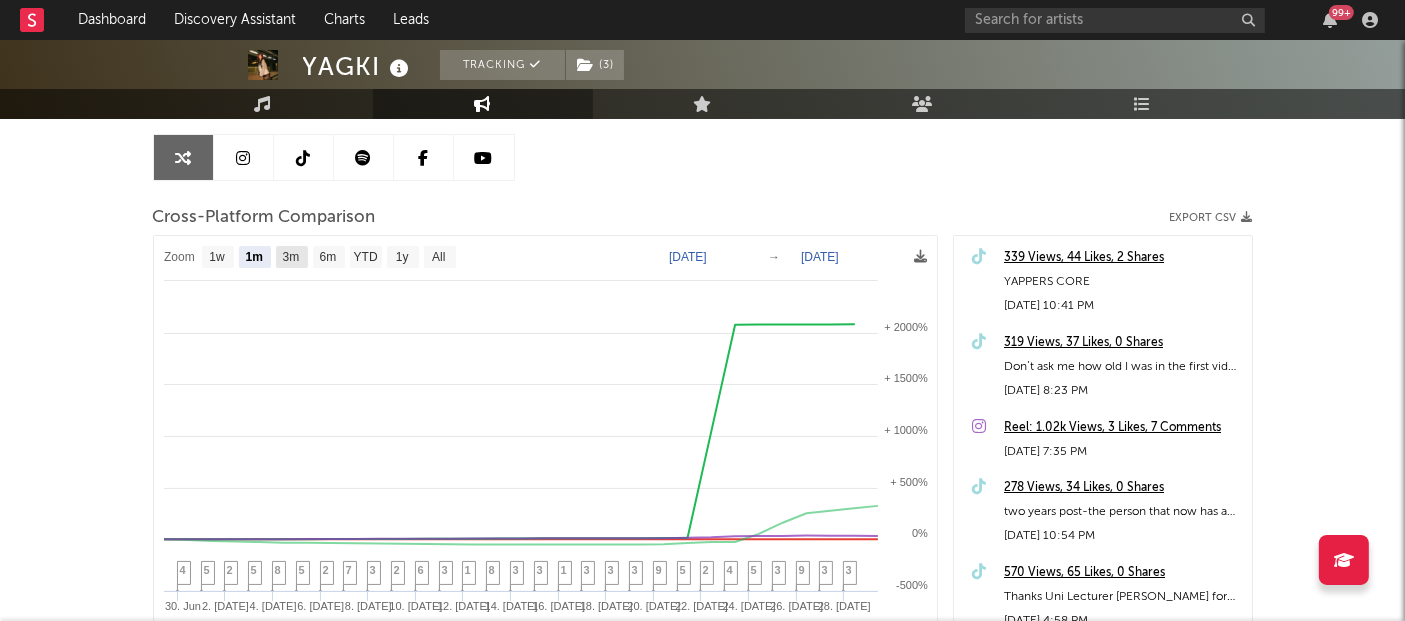 click 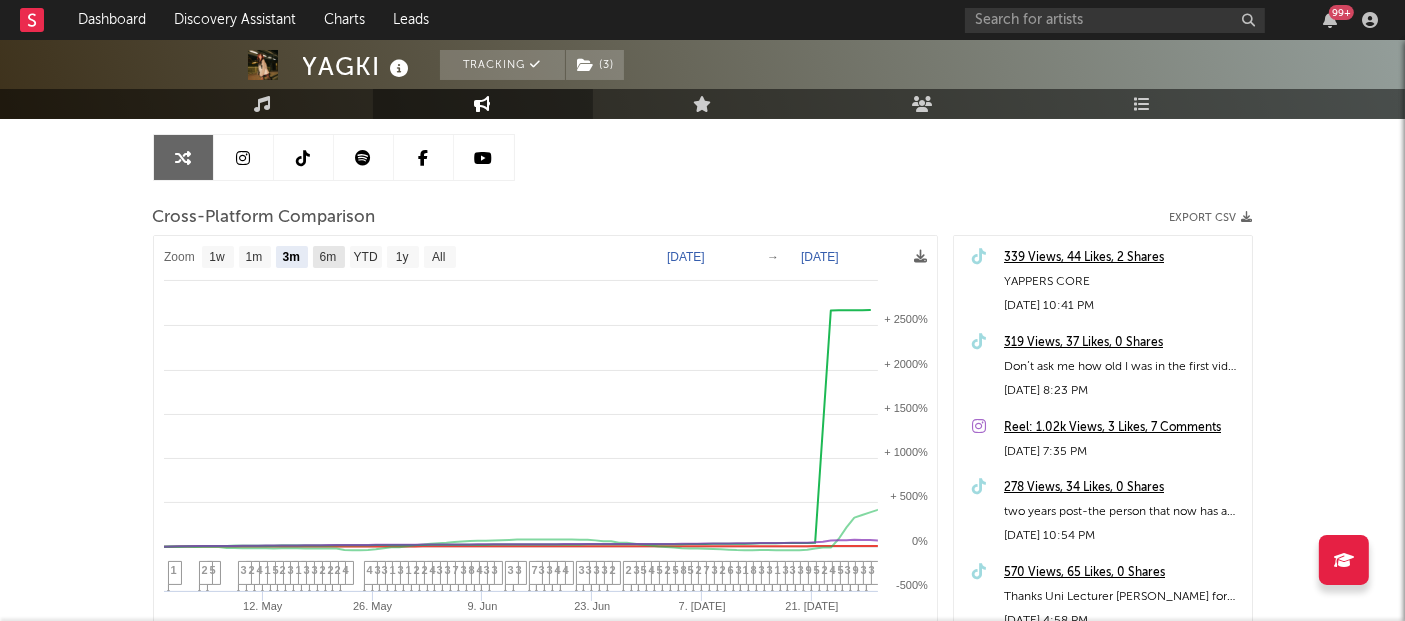 click 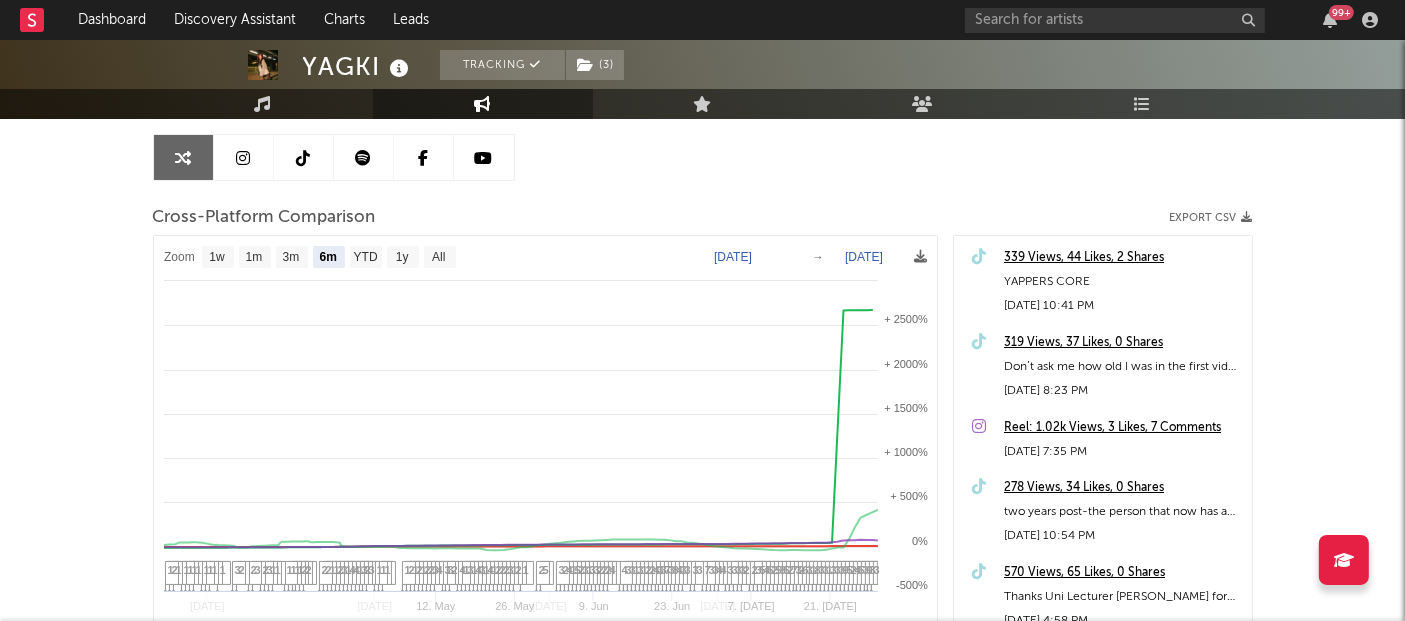 click on "6m" 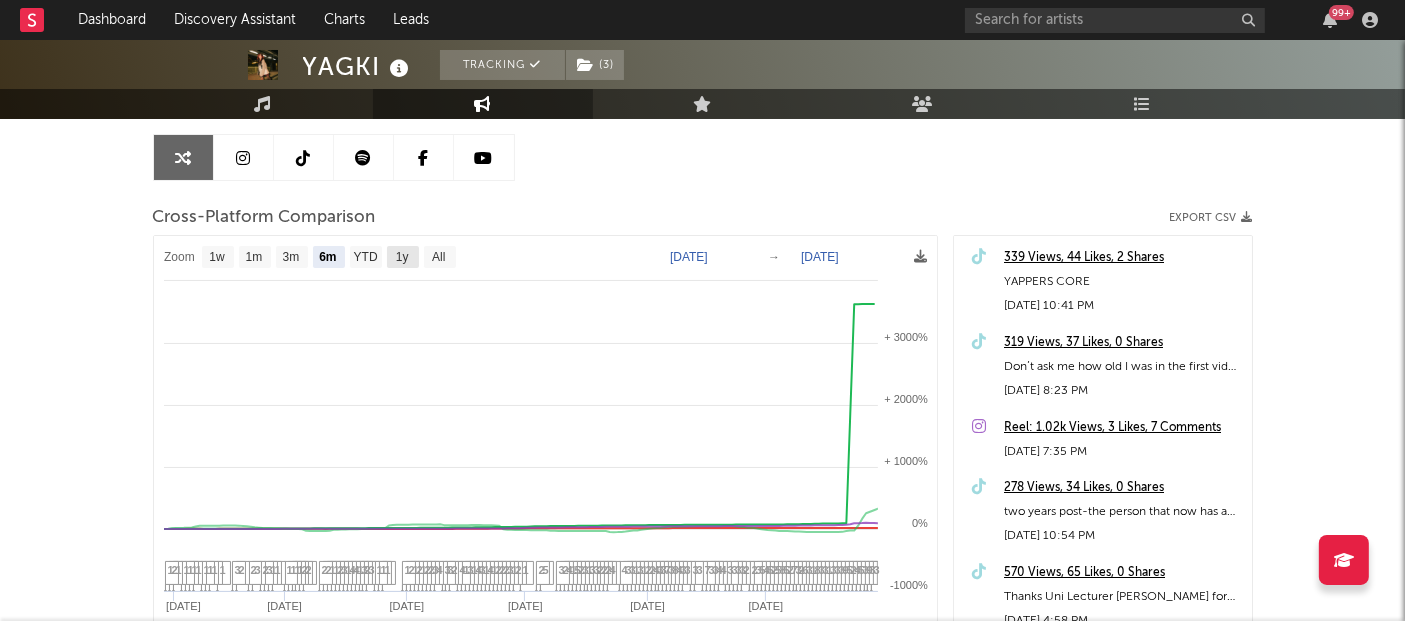 click 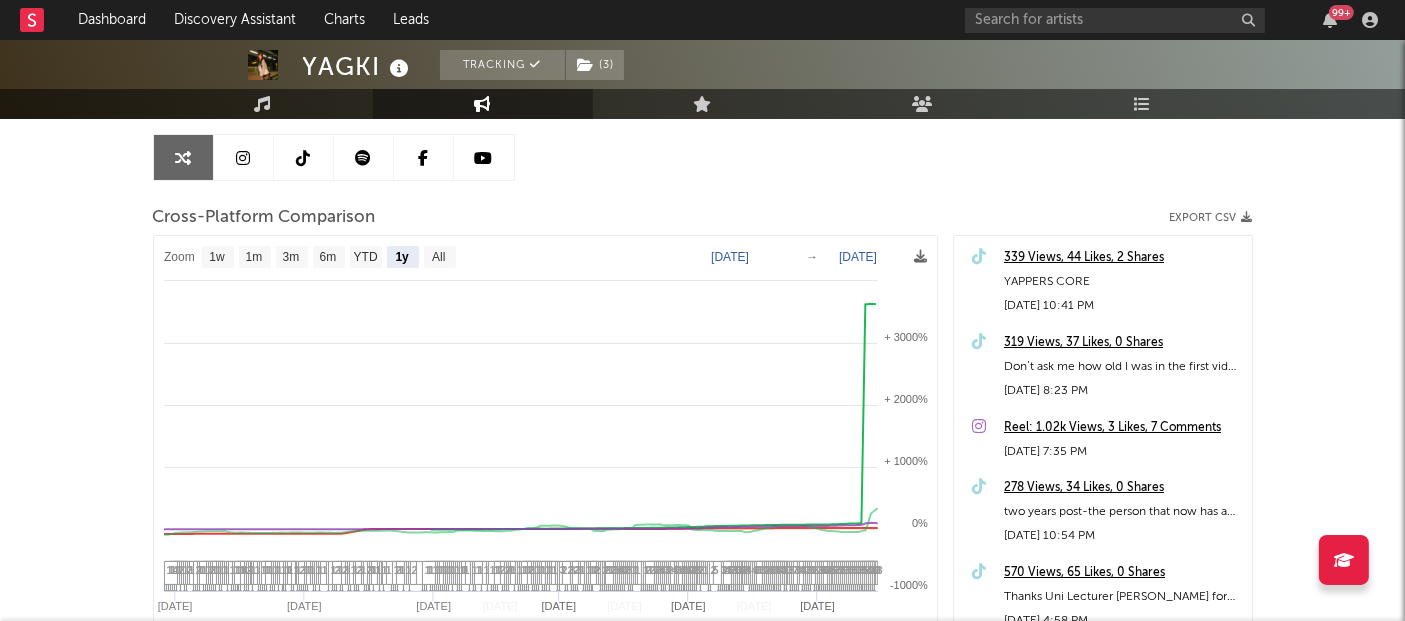 select on "1y" 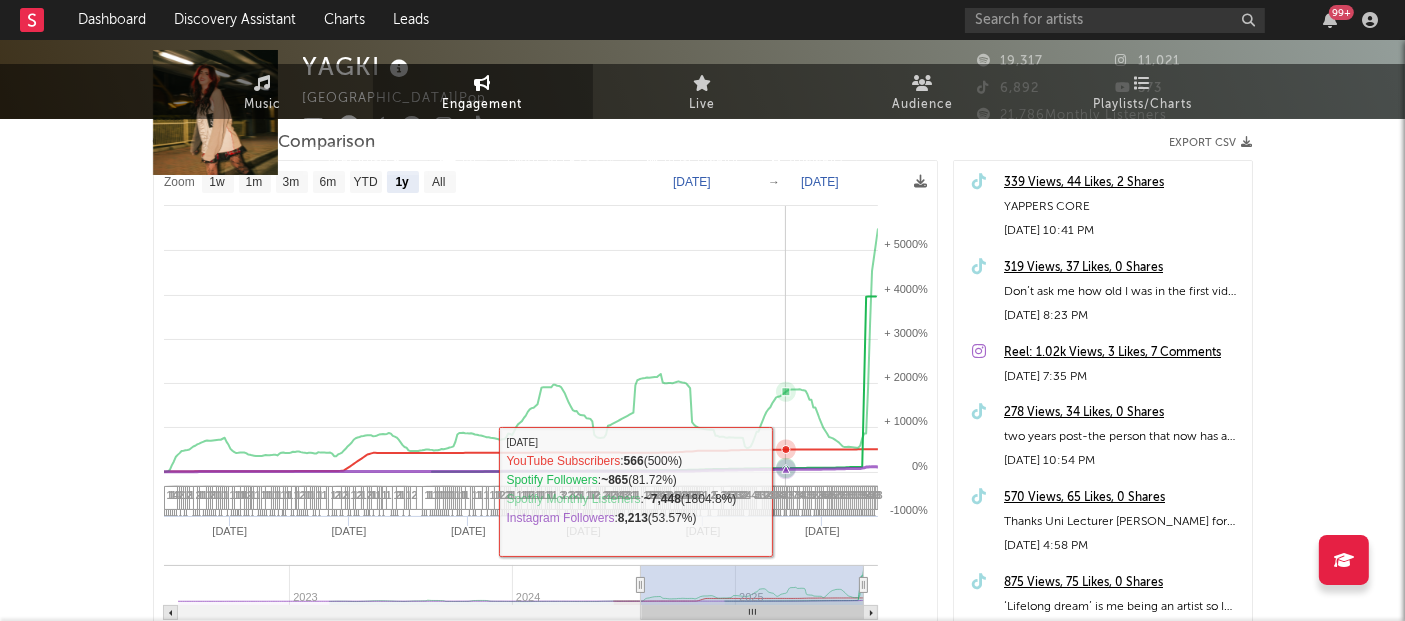 scroll, scrollTop: 0, scrollLeft: 0, axis: both 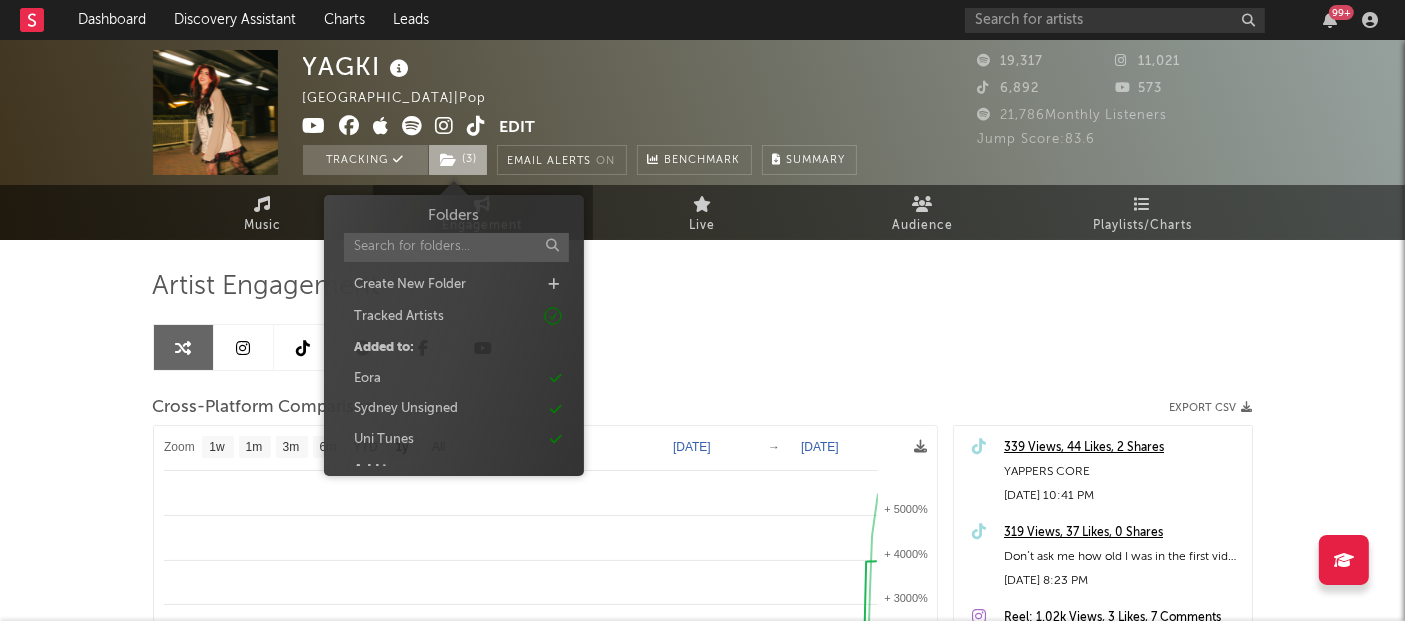 click on "( 3 )" at bounding box center [458, 160] 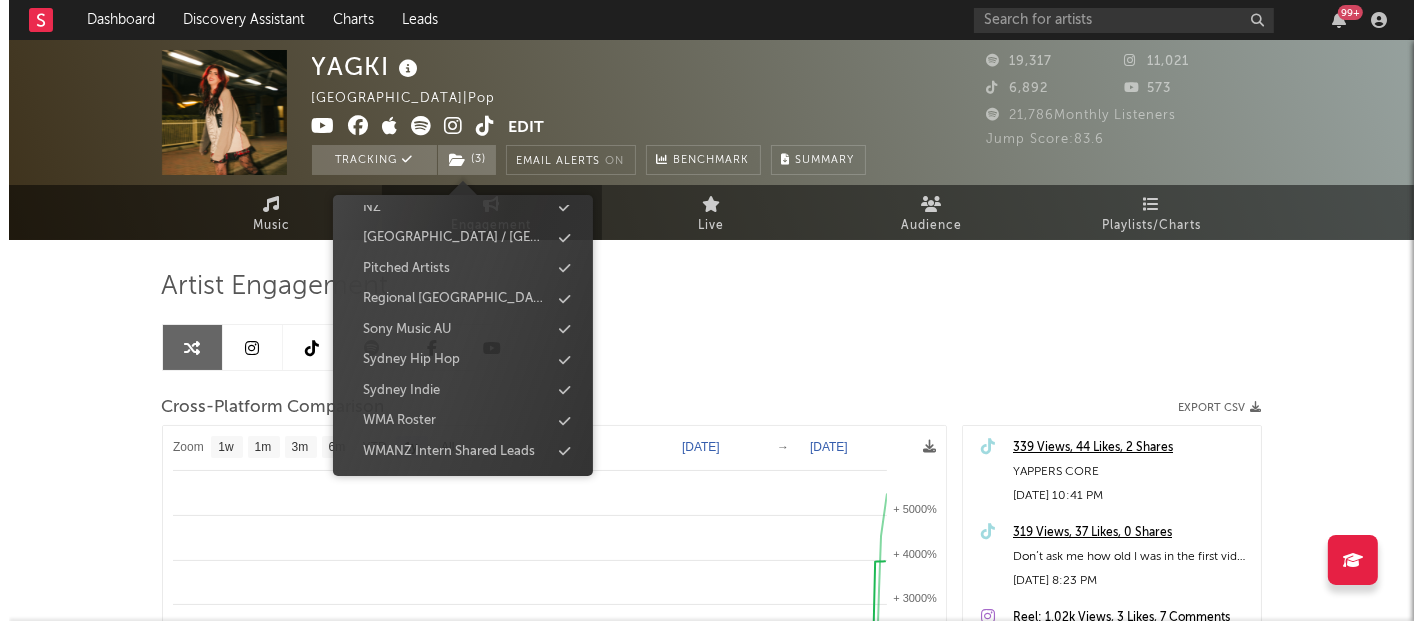 scroll, scrollTop: 540, scrollLeft: 0, axis: vertical 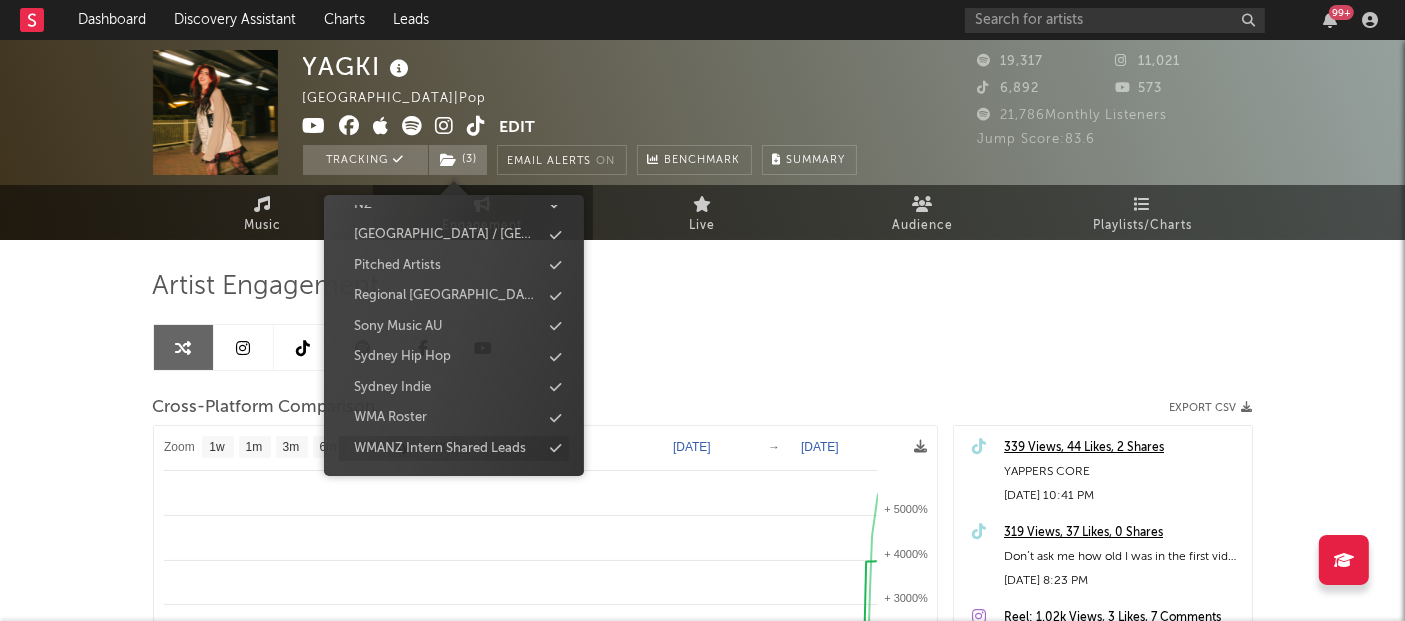 click on "WMANZ Intern Shared Leads" at bounding box center (440, 449) 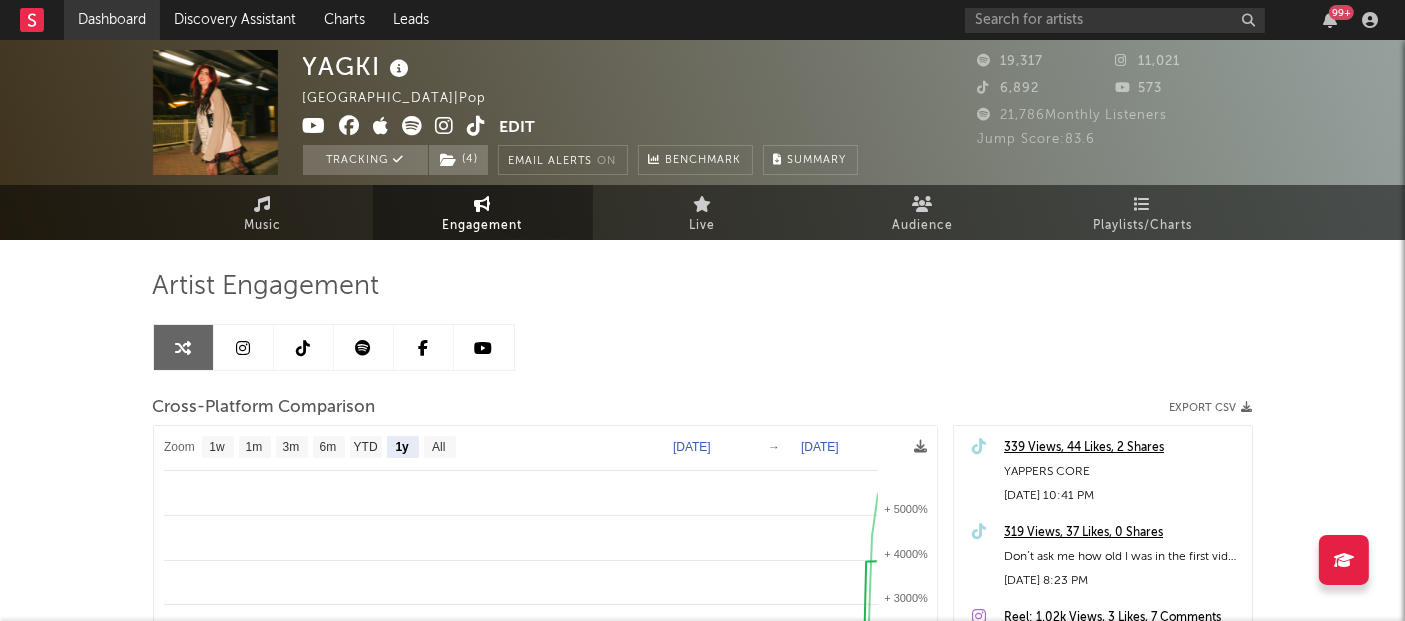 click on "Dashboard" at bounding box center (112, 20) 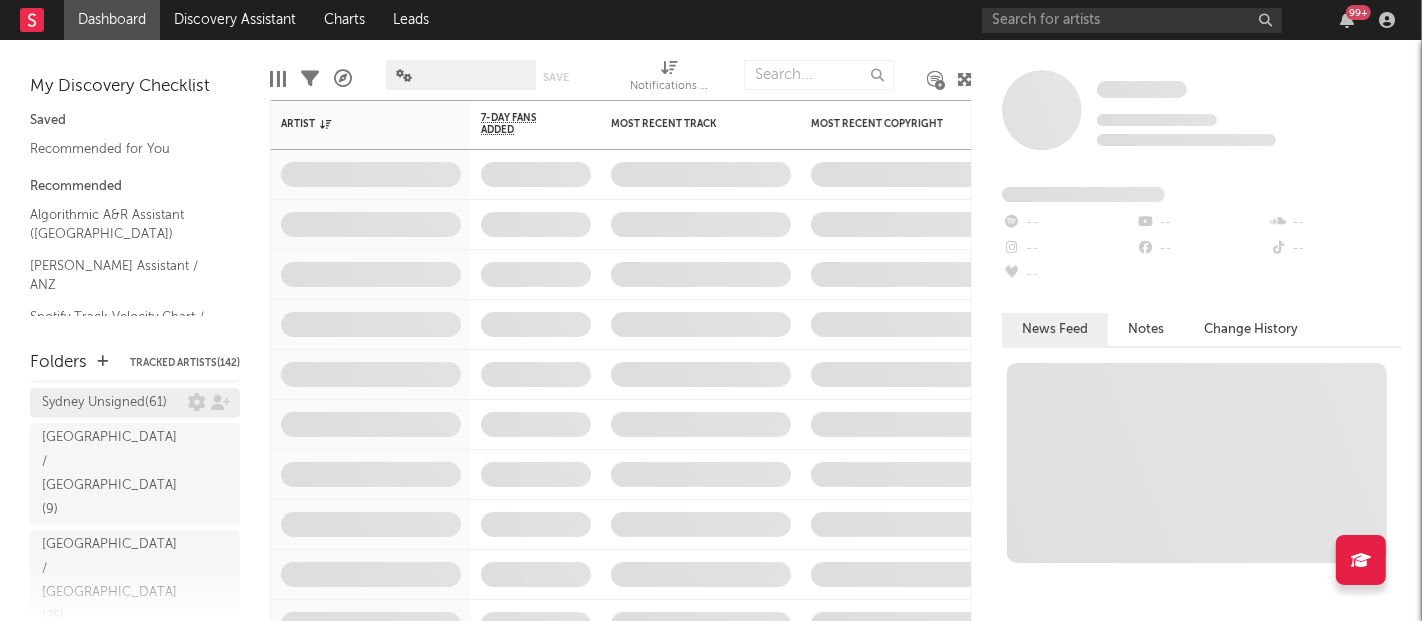 scroll, scrollTop: 774, scrollLeft: 0, axis: vertical 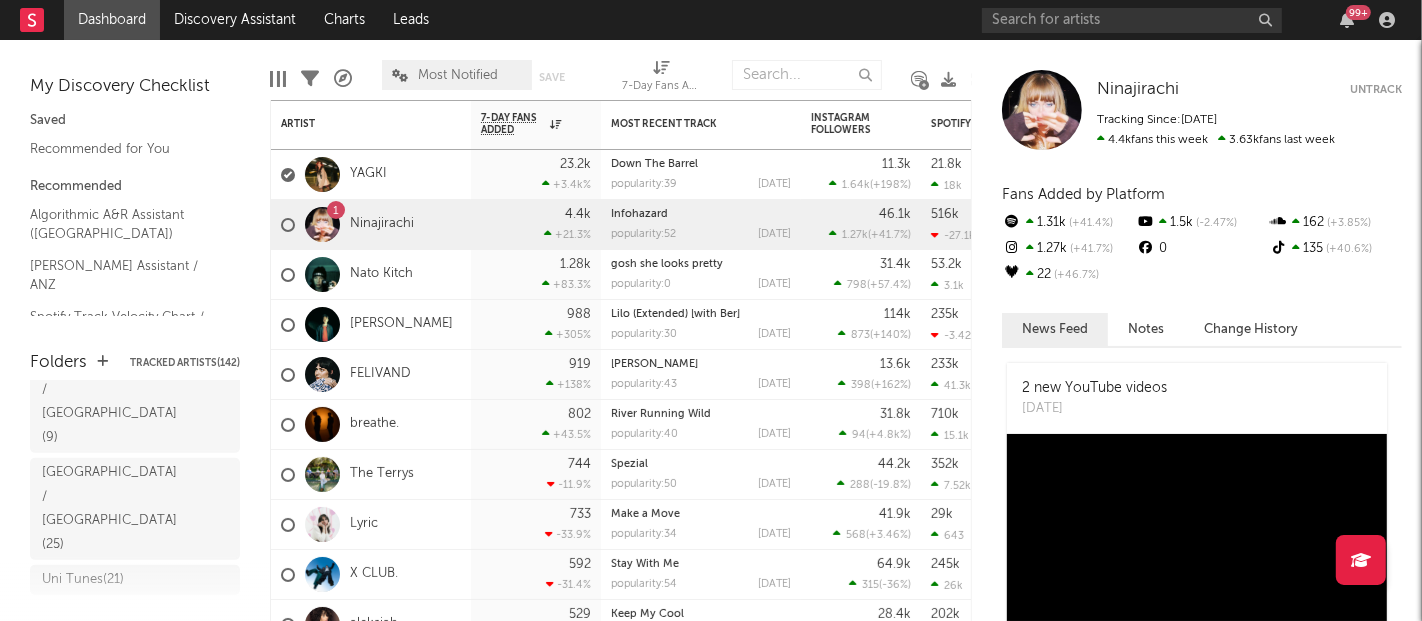 click on "WMANZ Intern Shared Leads  ( 30 ) Chris Mills" at bounding box center [135, 880] 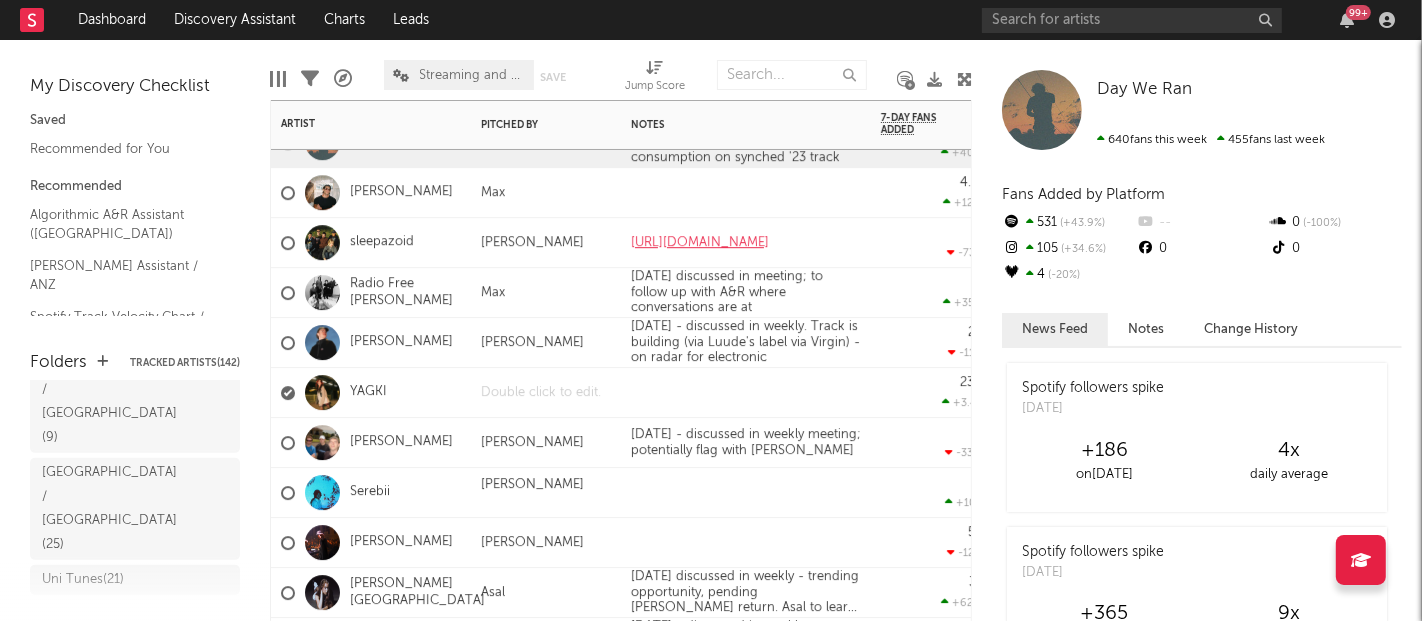 click at bounding box center (546, 392) 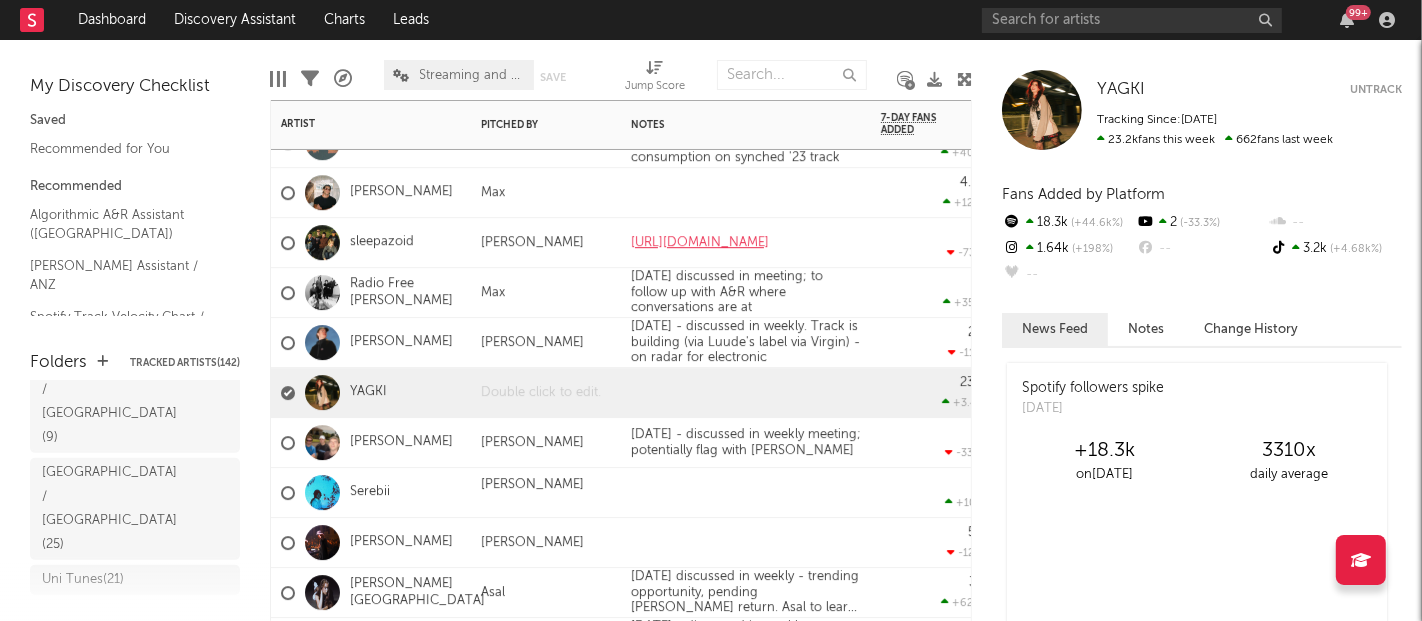 click at bounding box center [546, 392] 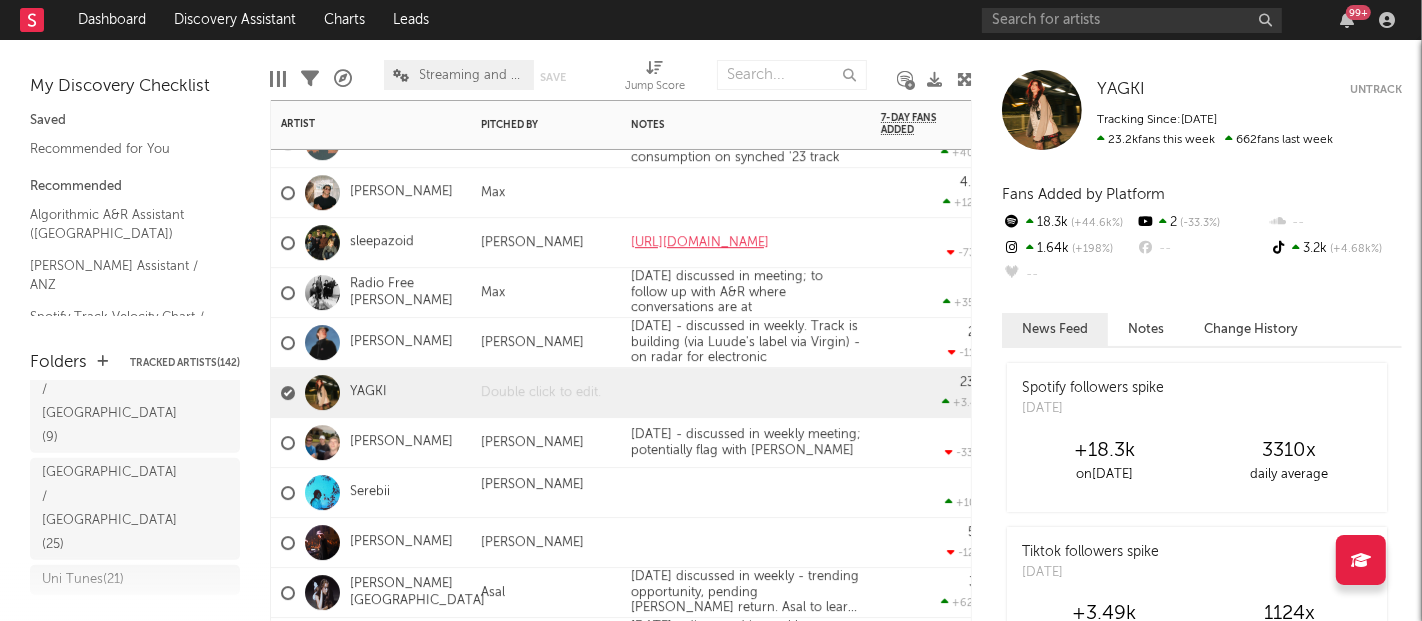 click at bounding box center [546, 392] 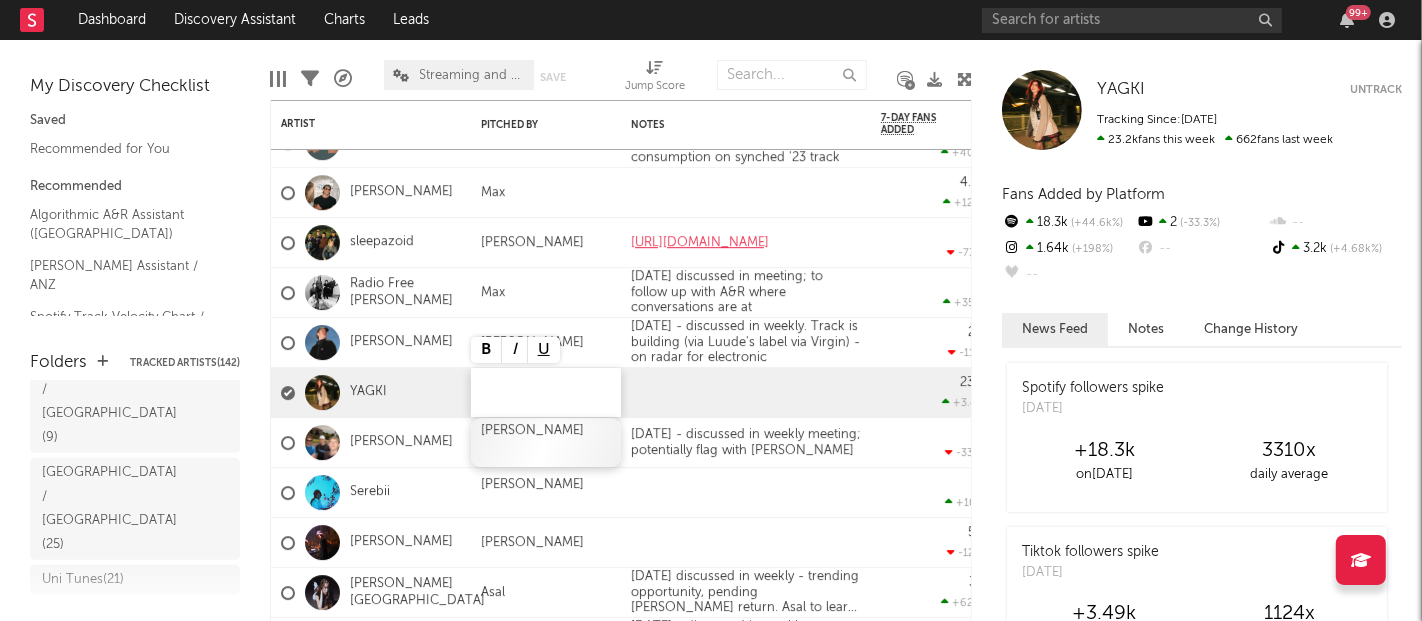 type 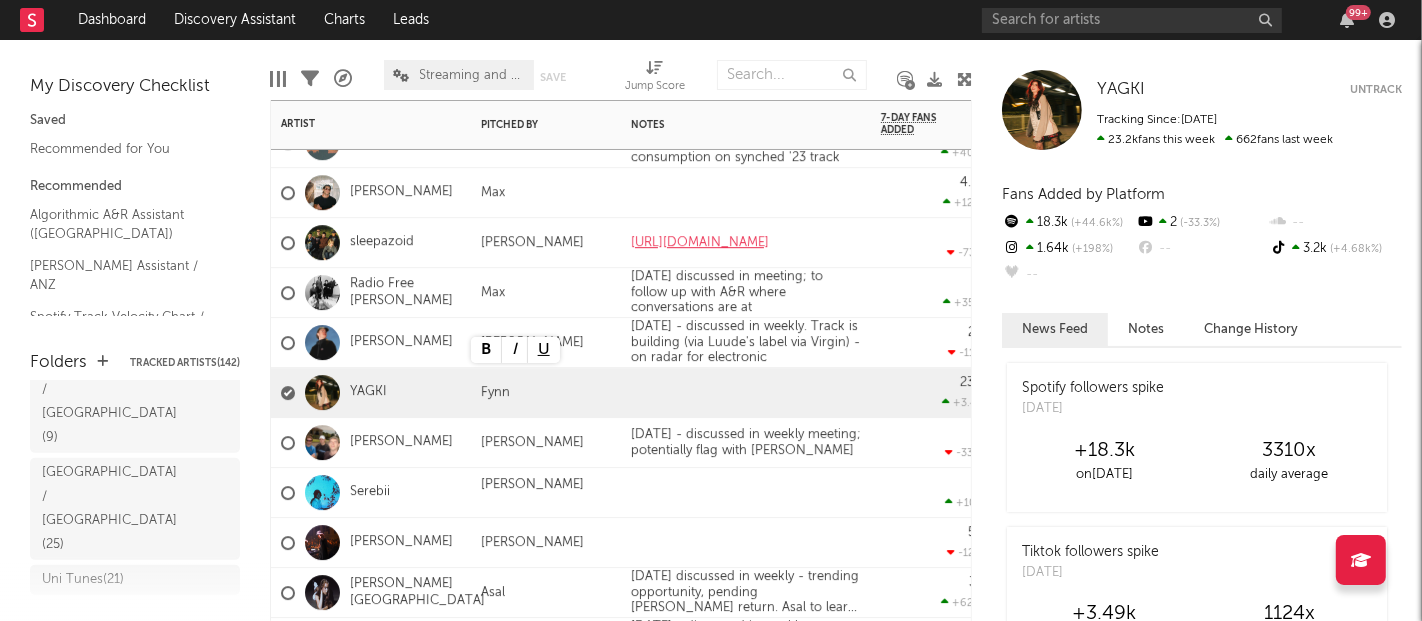 click on "YAGKI" at bounding box center [371, 393] 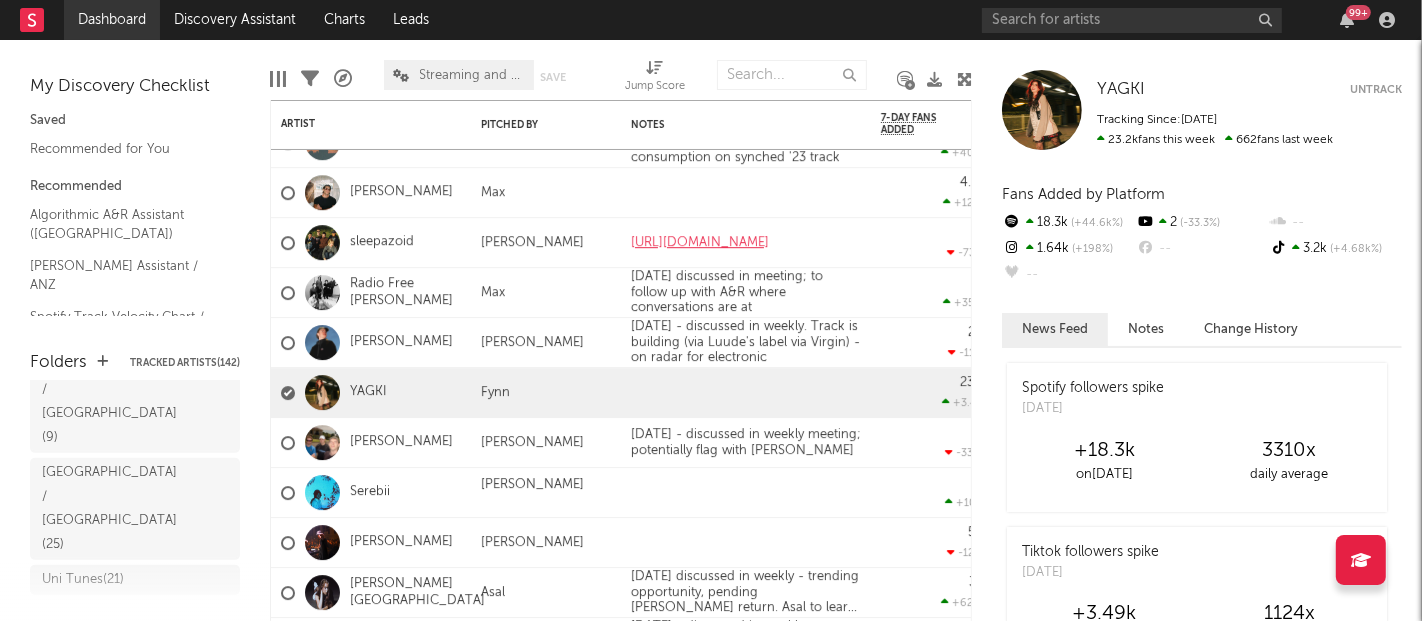 click on "Dashboard" at bounding box center (112, 20) 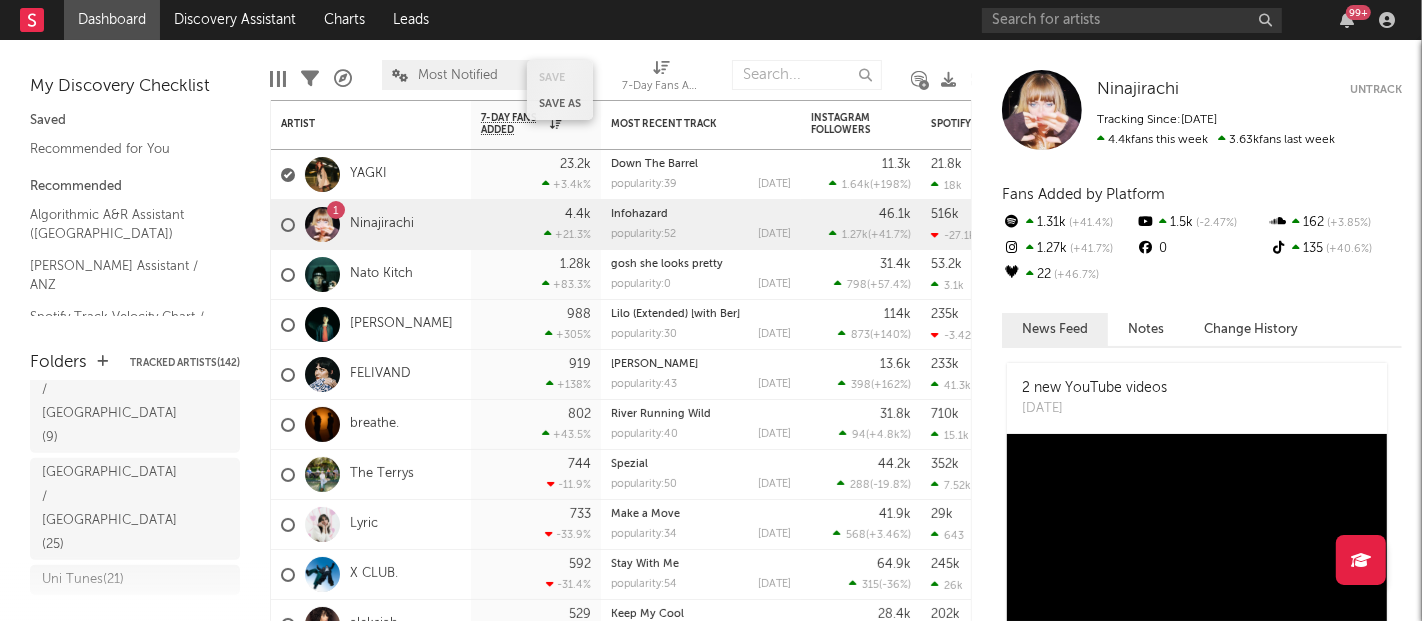 click on "Save Save as" at bounding box center [560, 90] 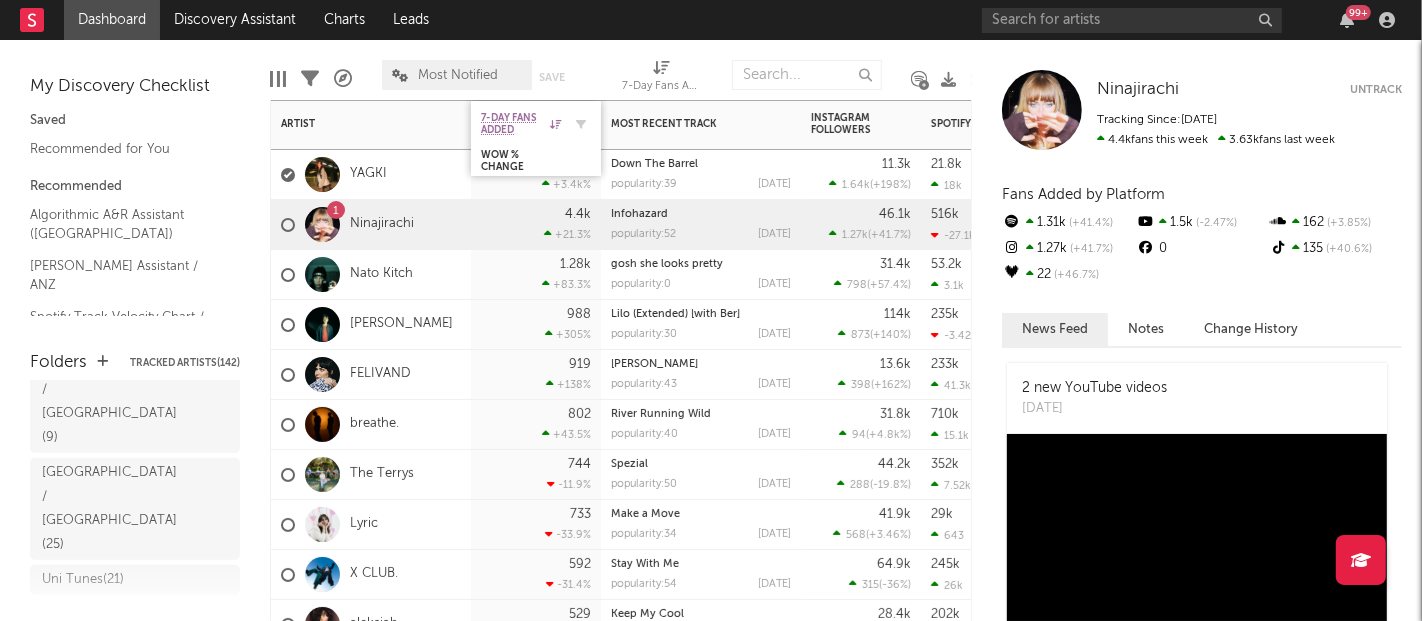 click at bounding box center [555, 124] 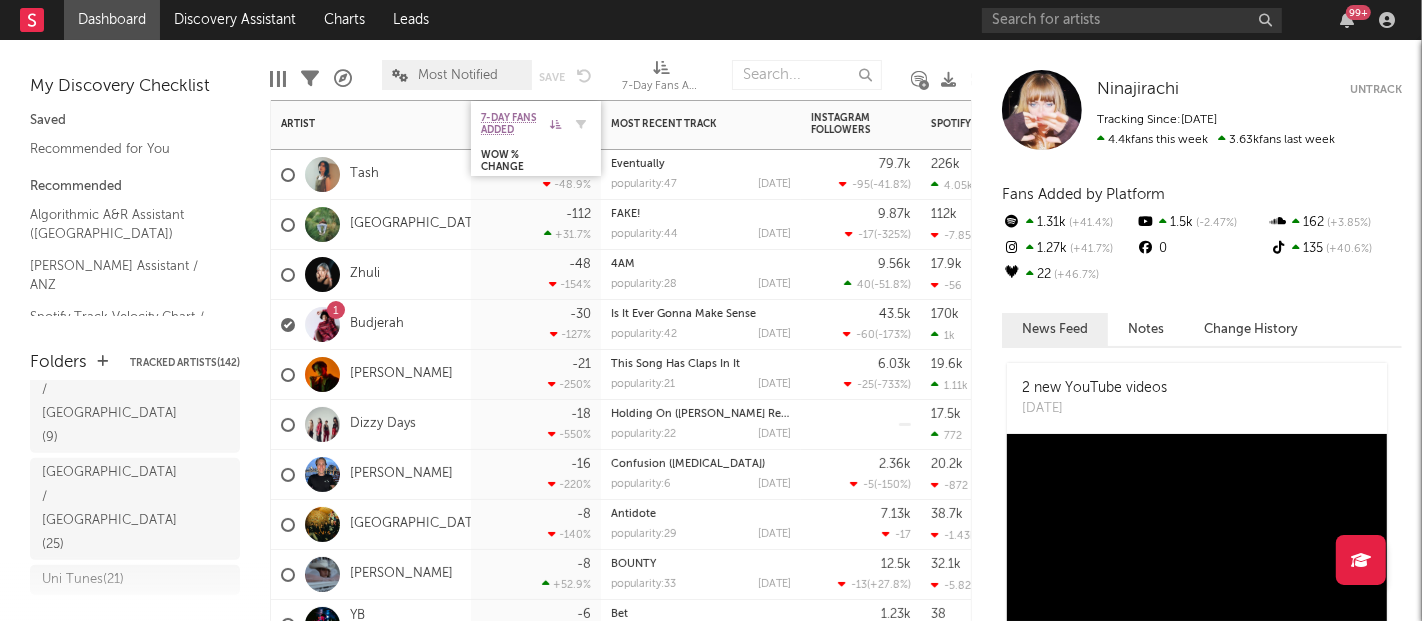 click at bounding box center (555, 124) 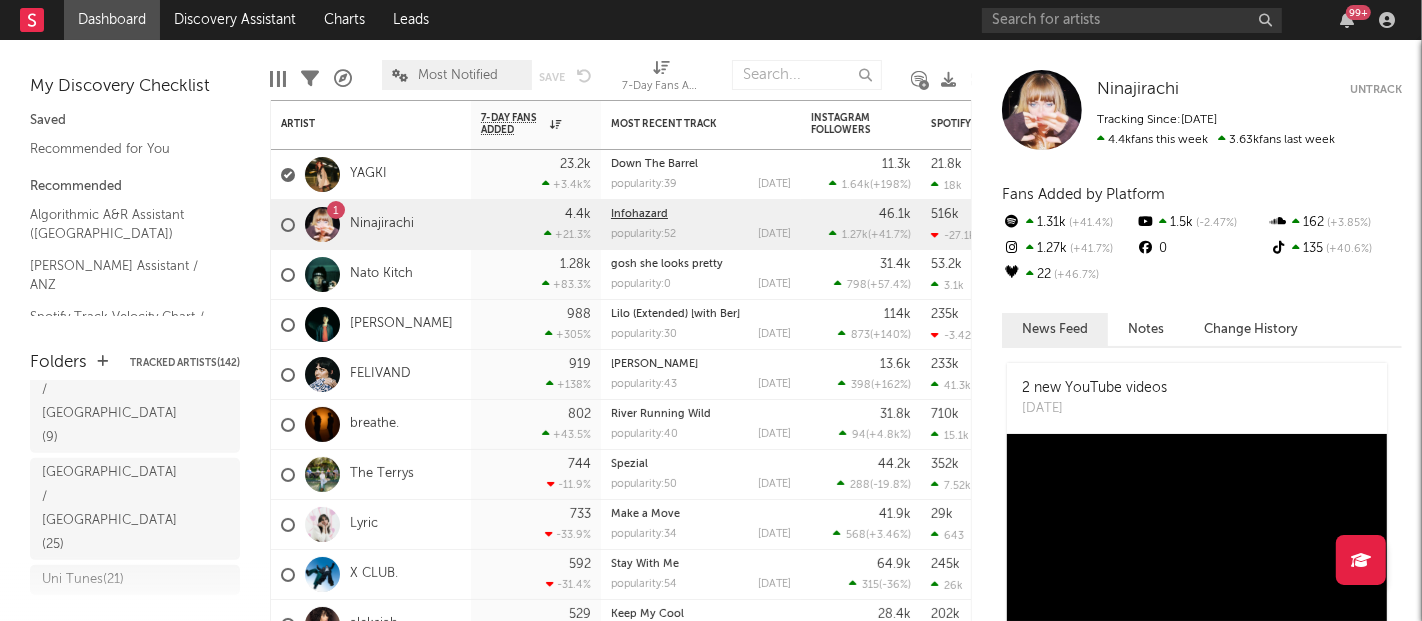 click on "Infohazard" at bounding box center (639, 214) 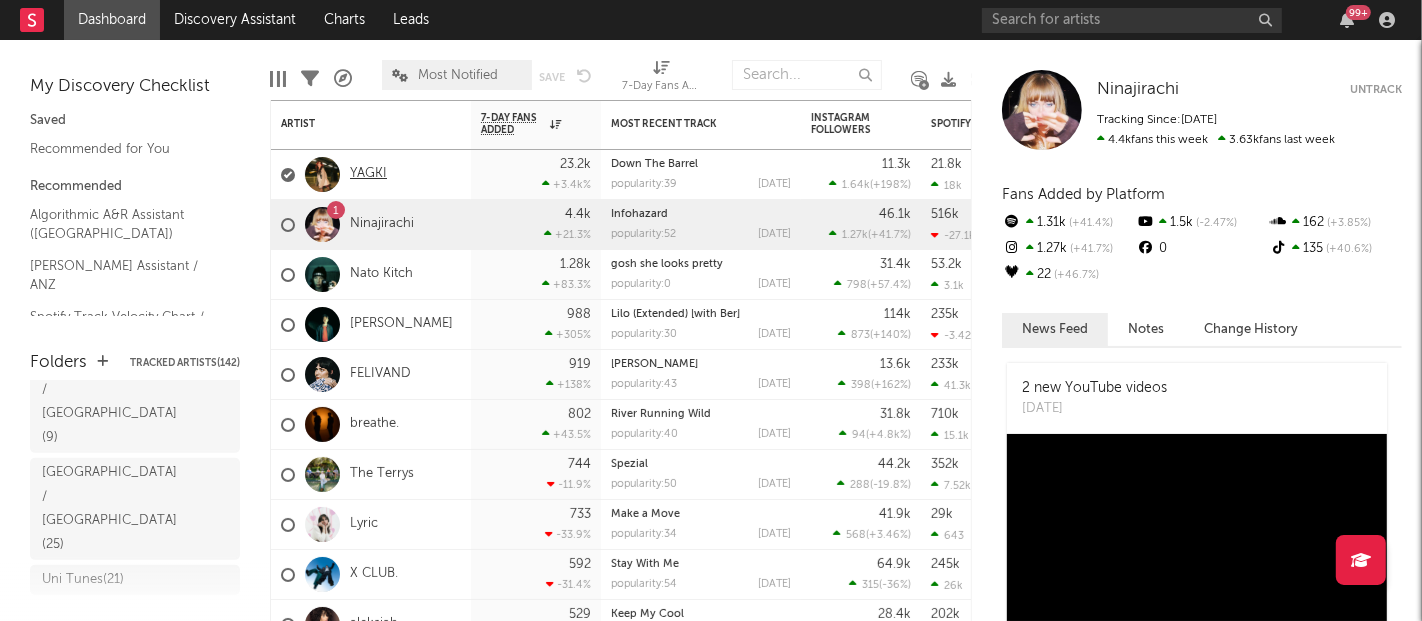 click on "YAGKI" at bounding box center (368, 174) 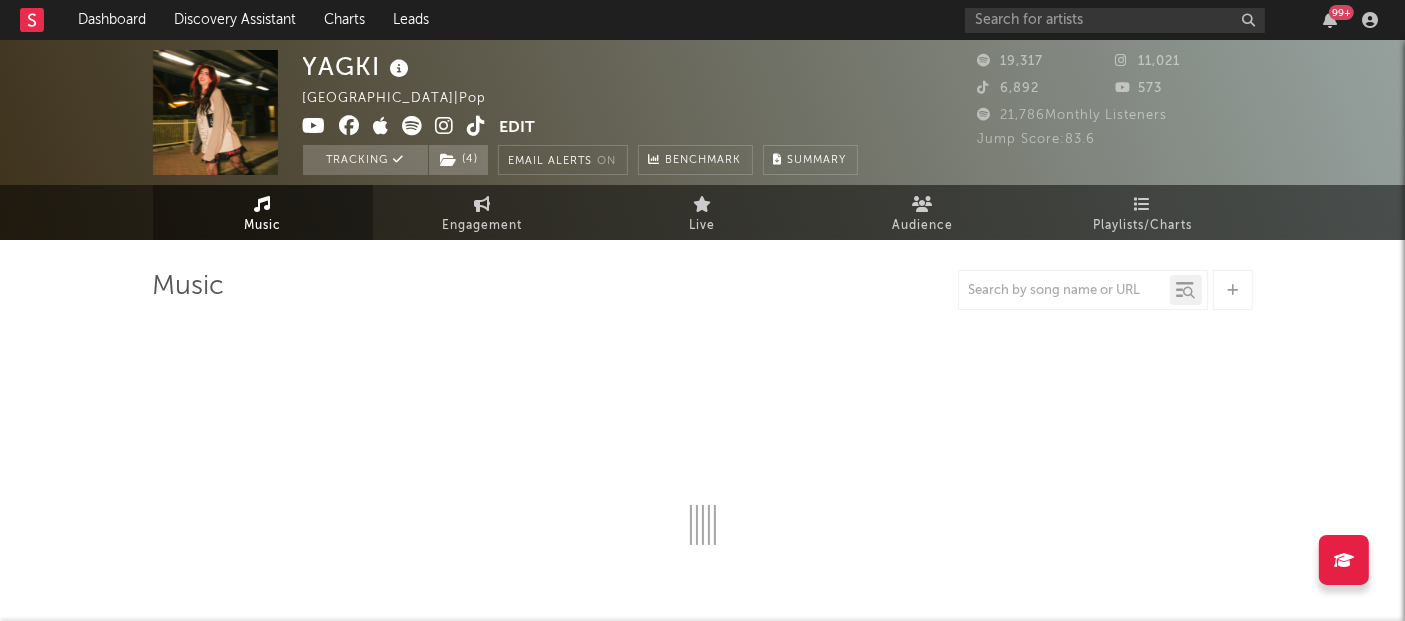 select on "1w" 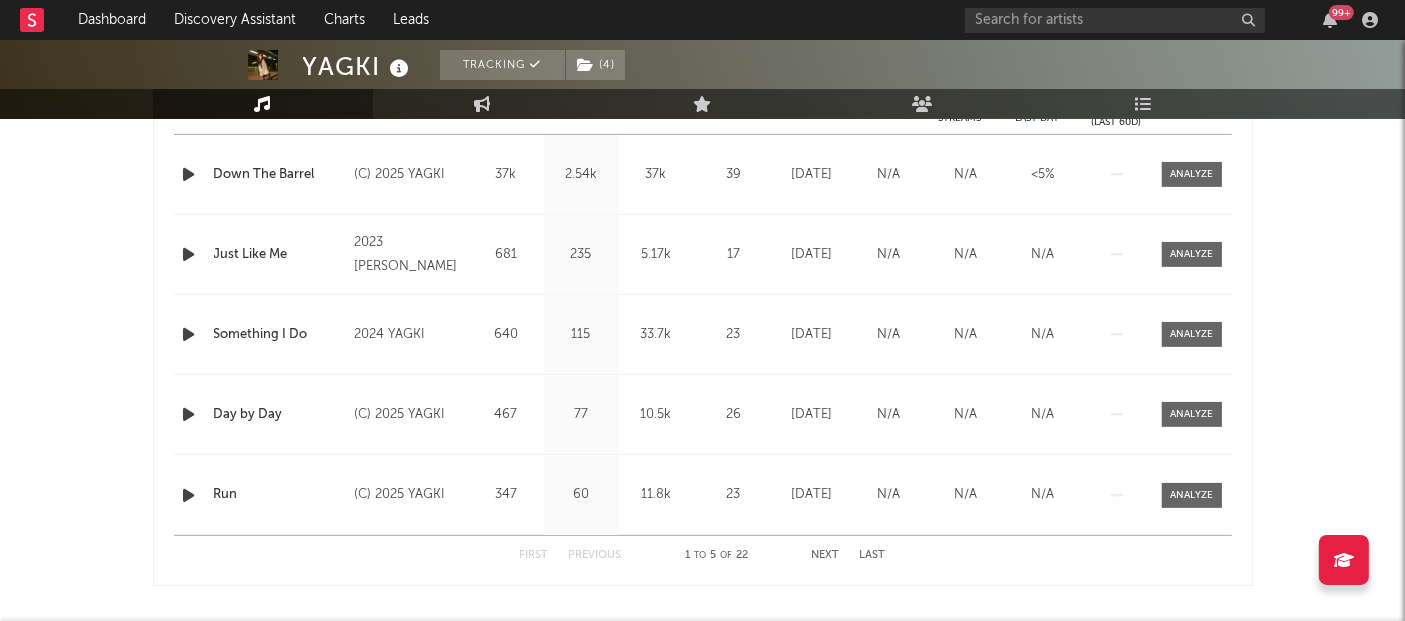scroll, scrollTop: 0, scrollLeft: 0, axis: both 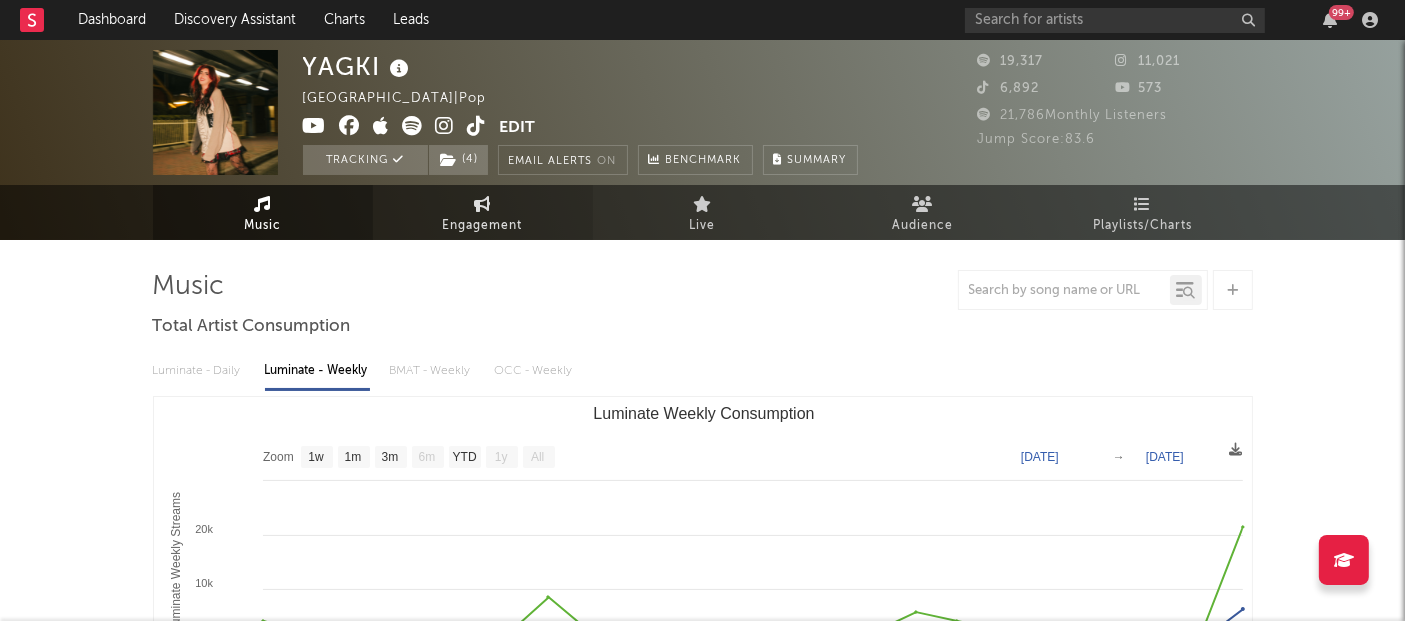 click on "Engagement" at bounding box center [483, 226] 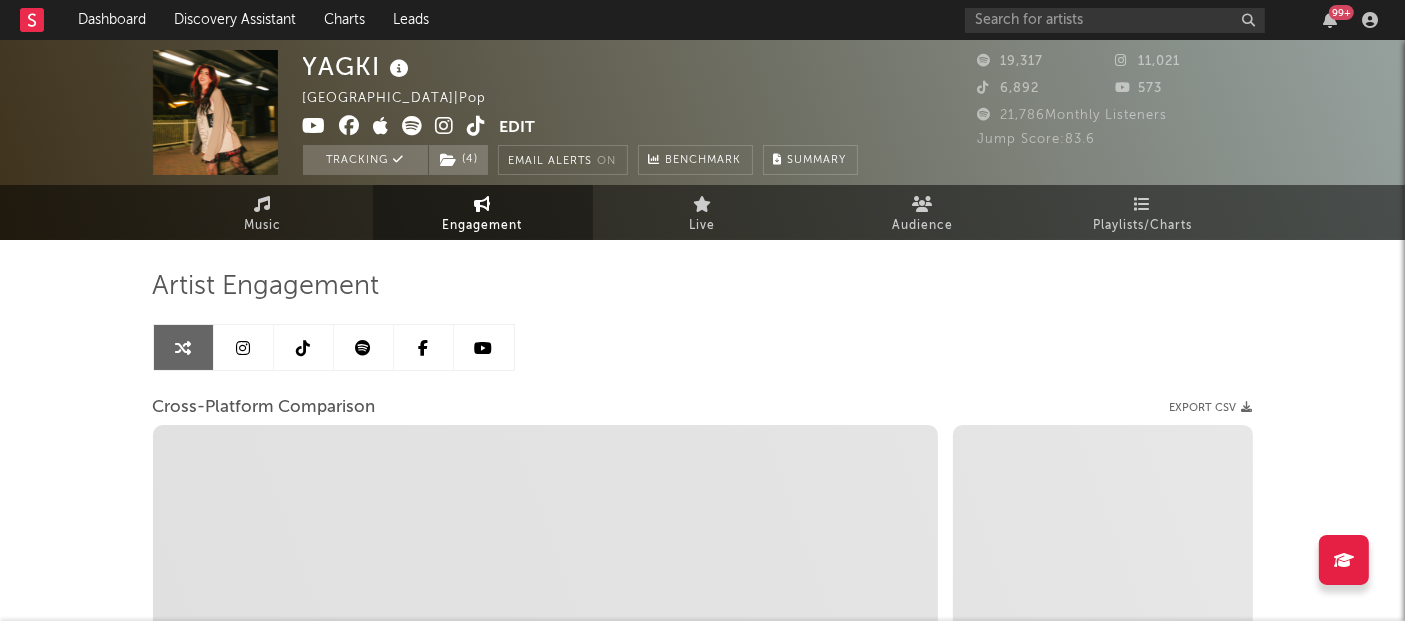 select on "1w" 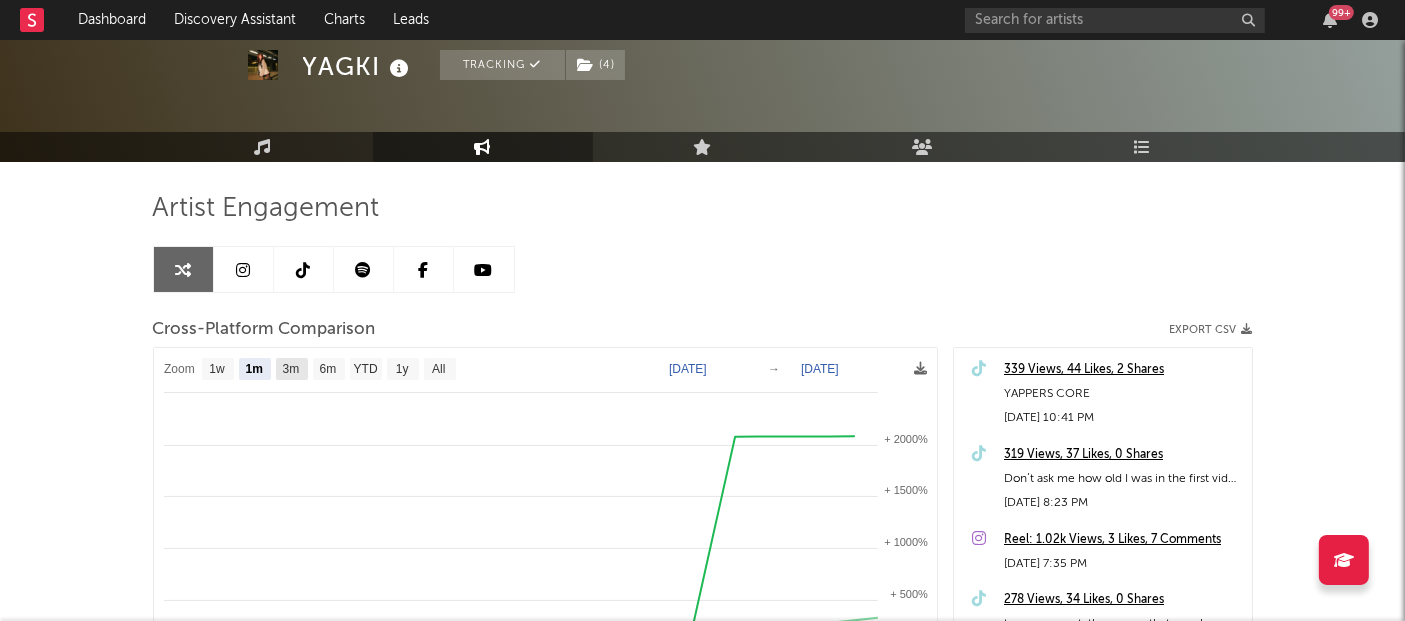 scroll, scrollTop: 77, scrollLeft: 0, axis: vertical 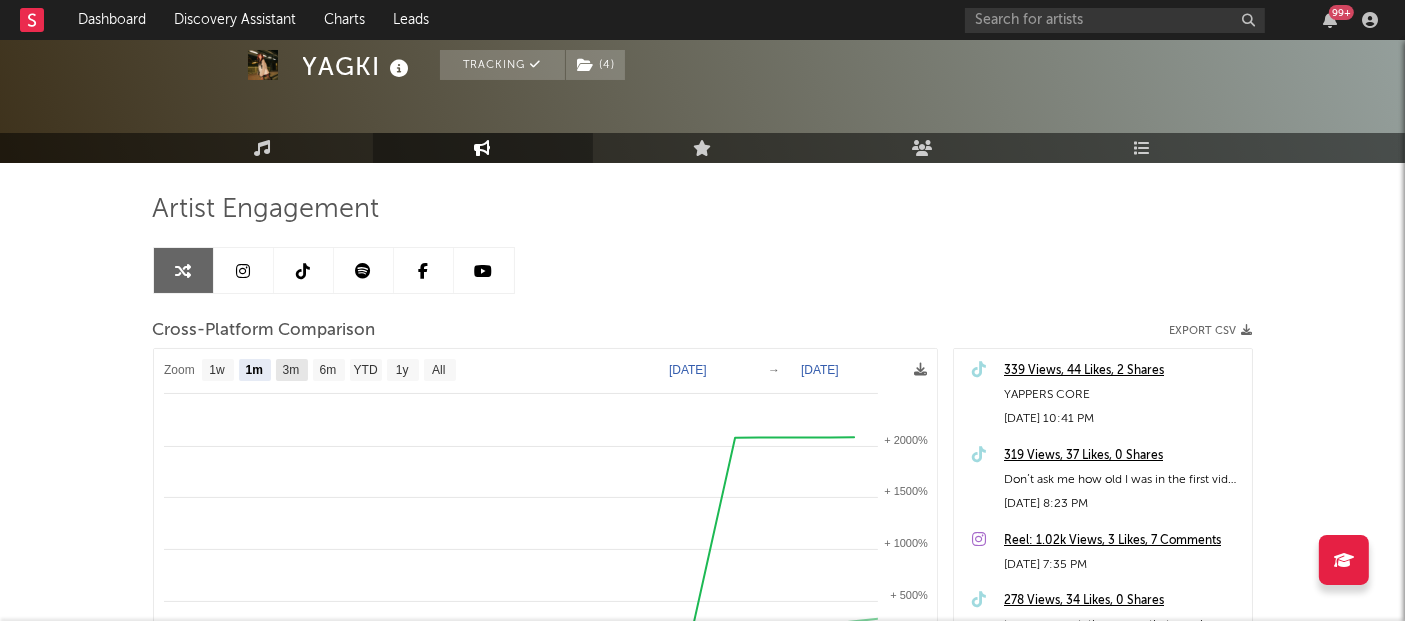 click on "3m" 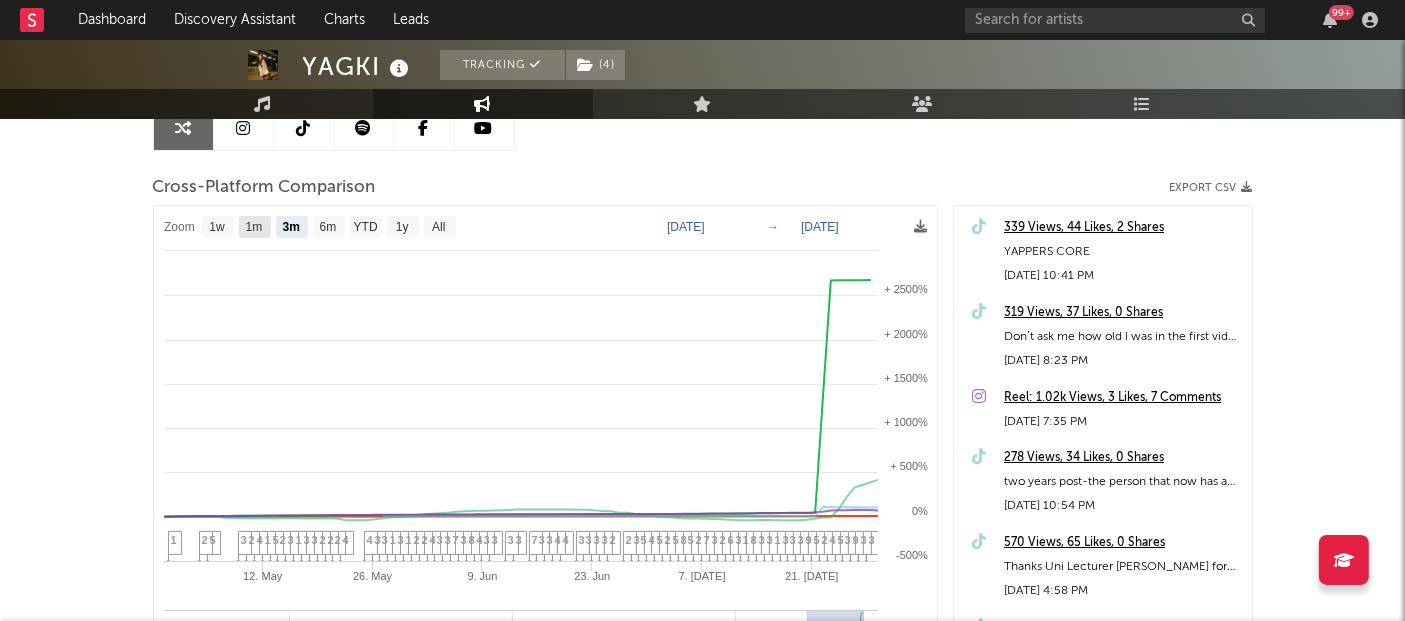 scroll, scrollTop: 218, scrollLeft: 0, axis: vertical 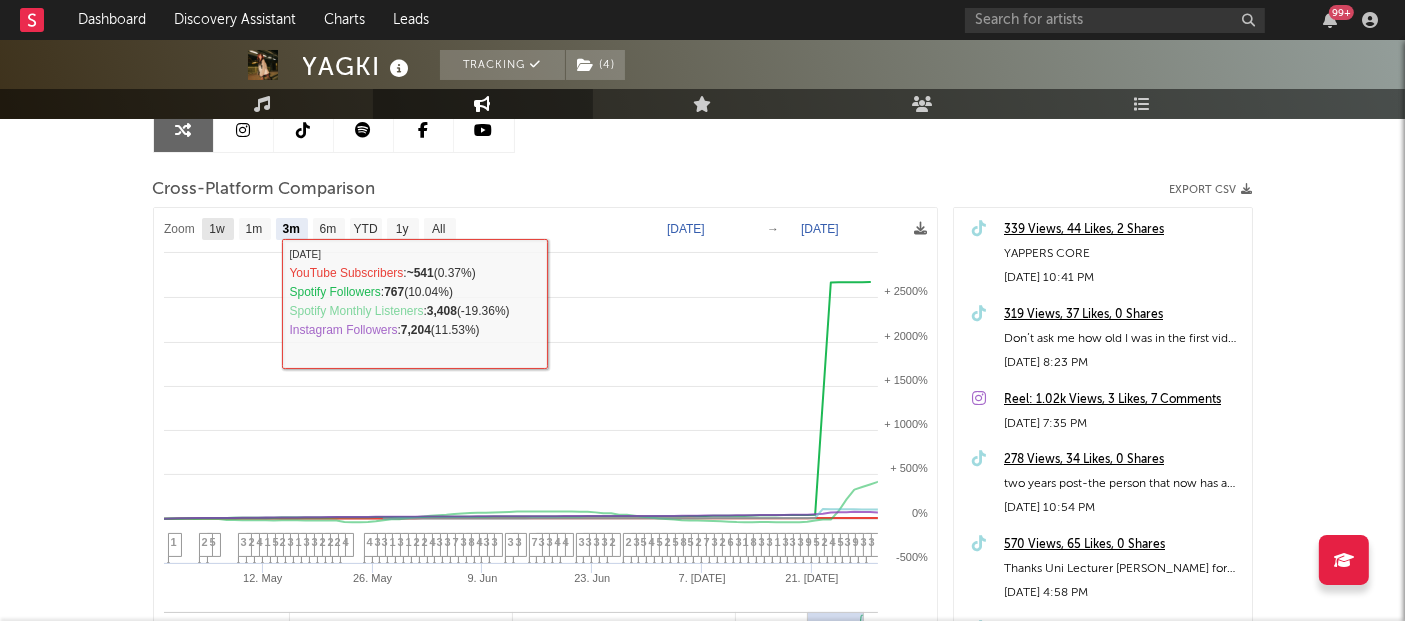 click on "1w" 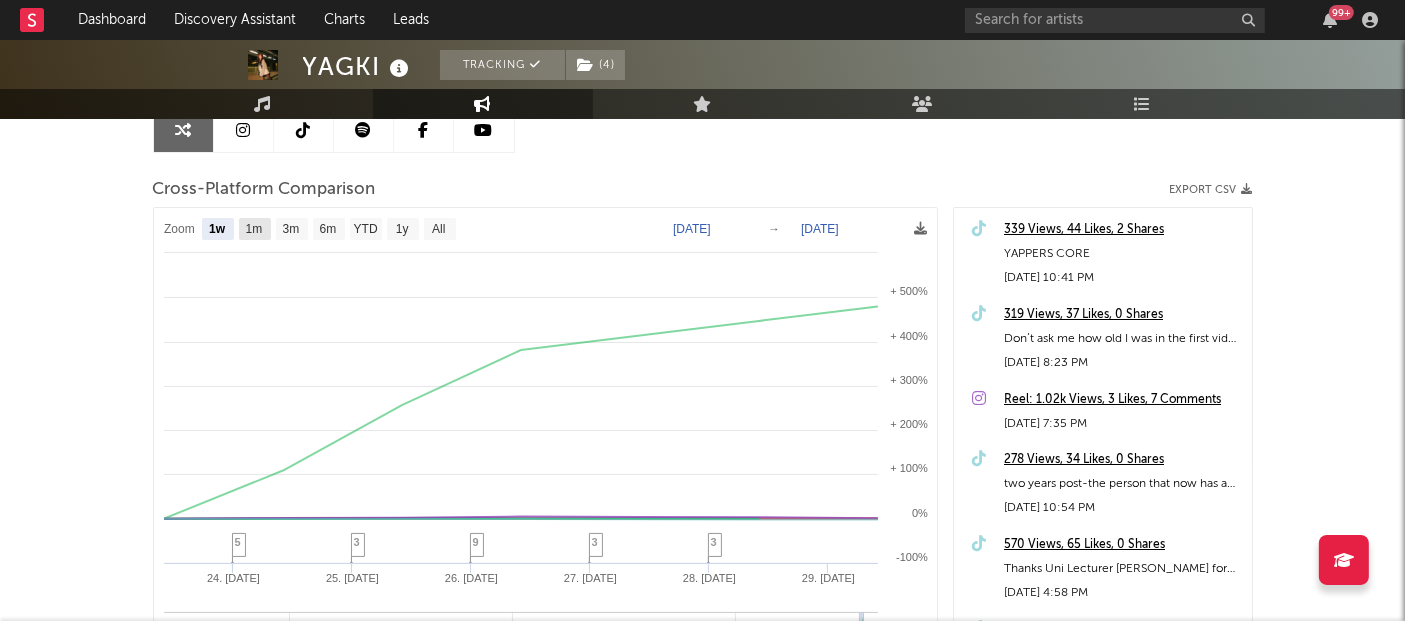 click on "1m" 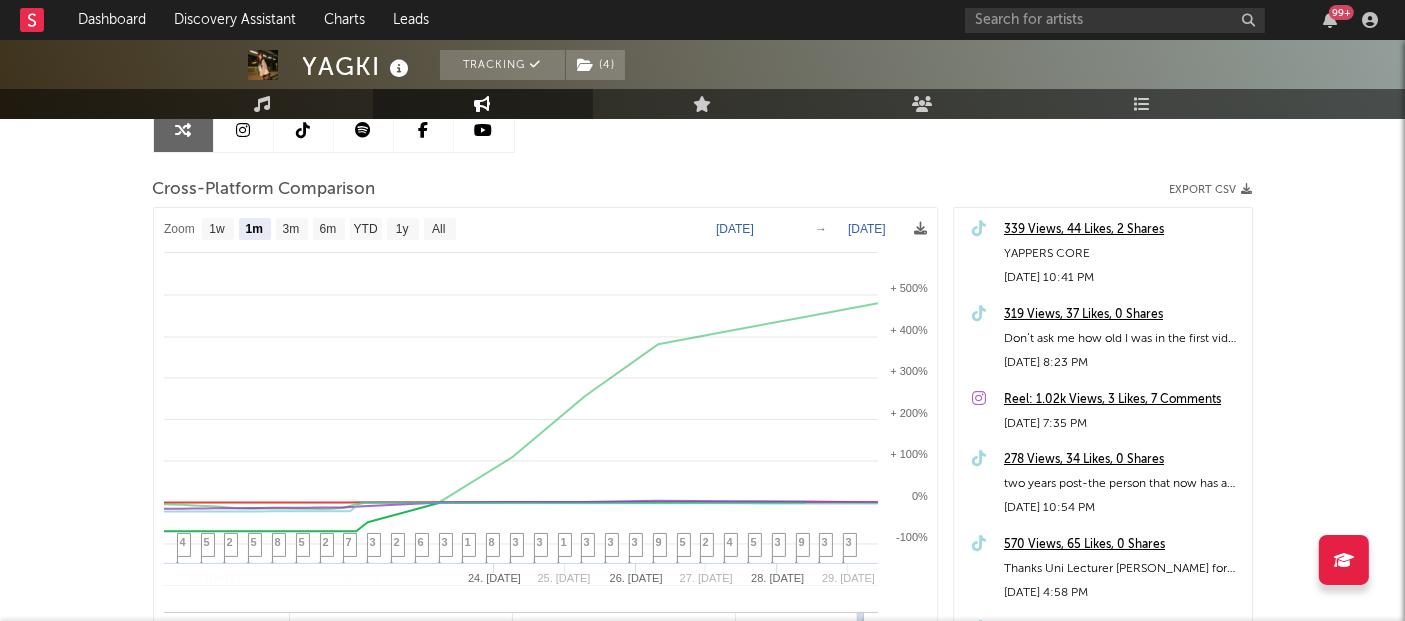 select on "1m" 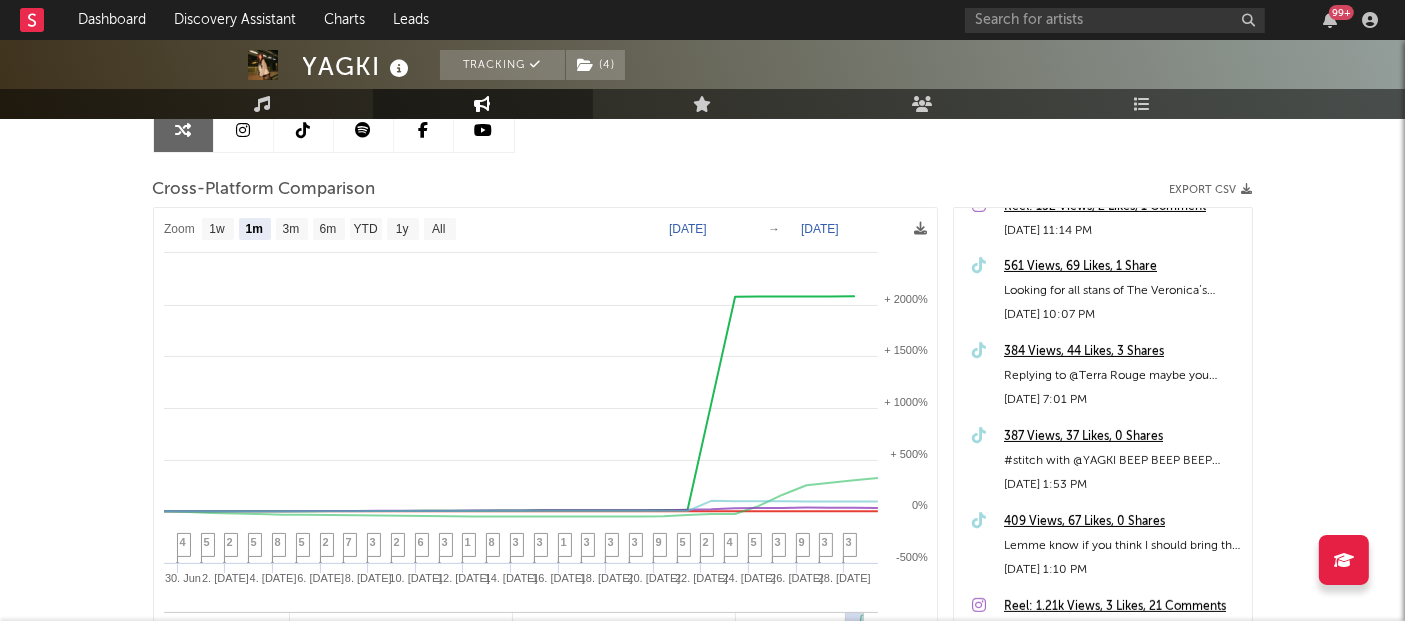 scroll, scrollTop: 573, scrollLeft: 0, axis: vertical 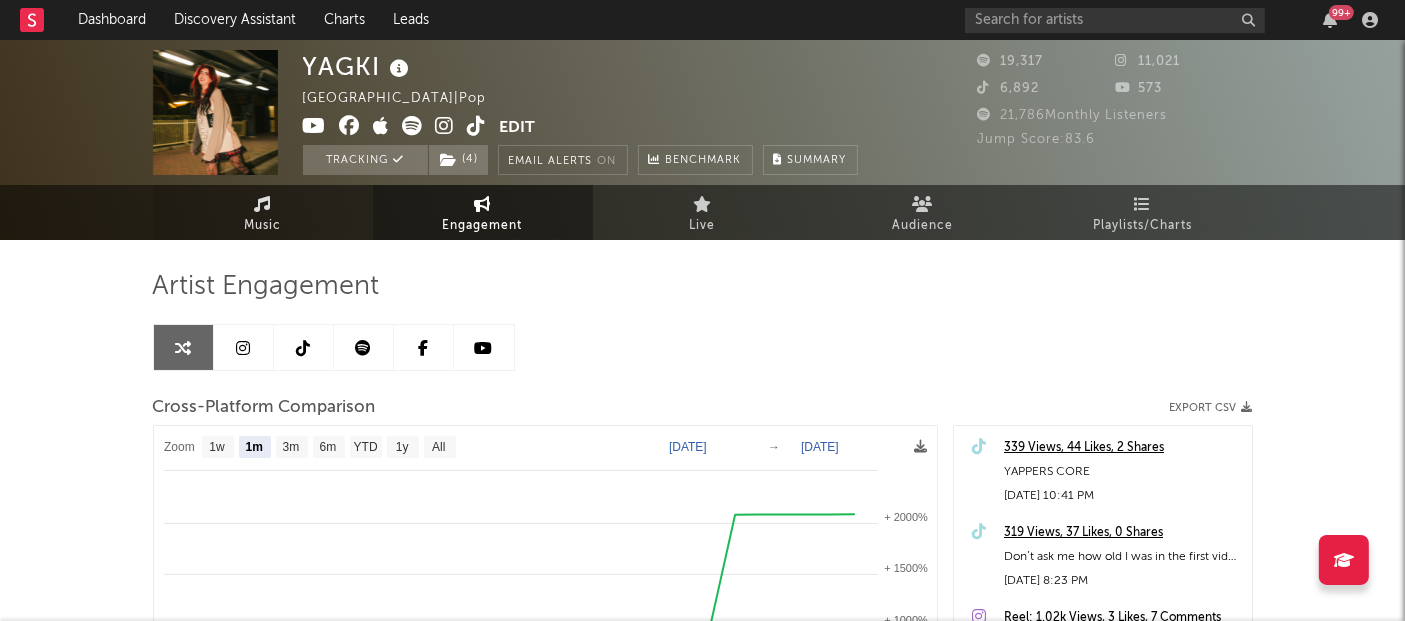 click on "Music" at bounding box center [263, 212] 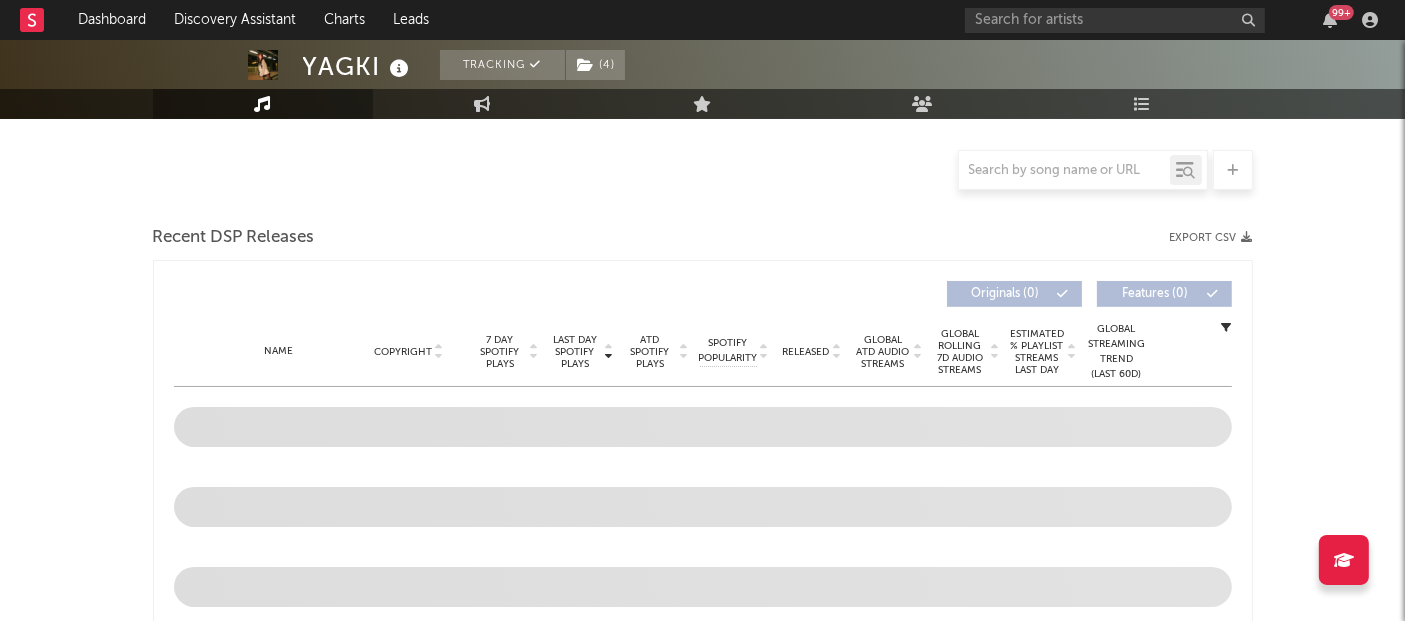 scroll, scrollTop: 455, scrollLeft: 0, axis: vertical 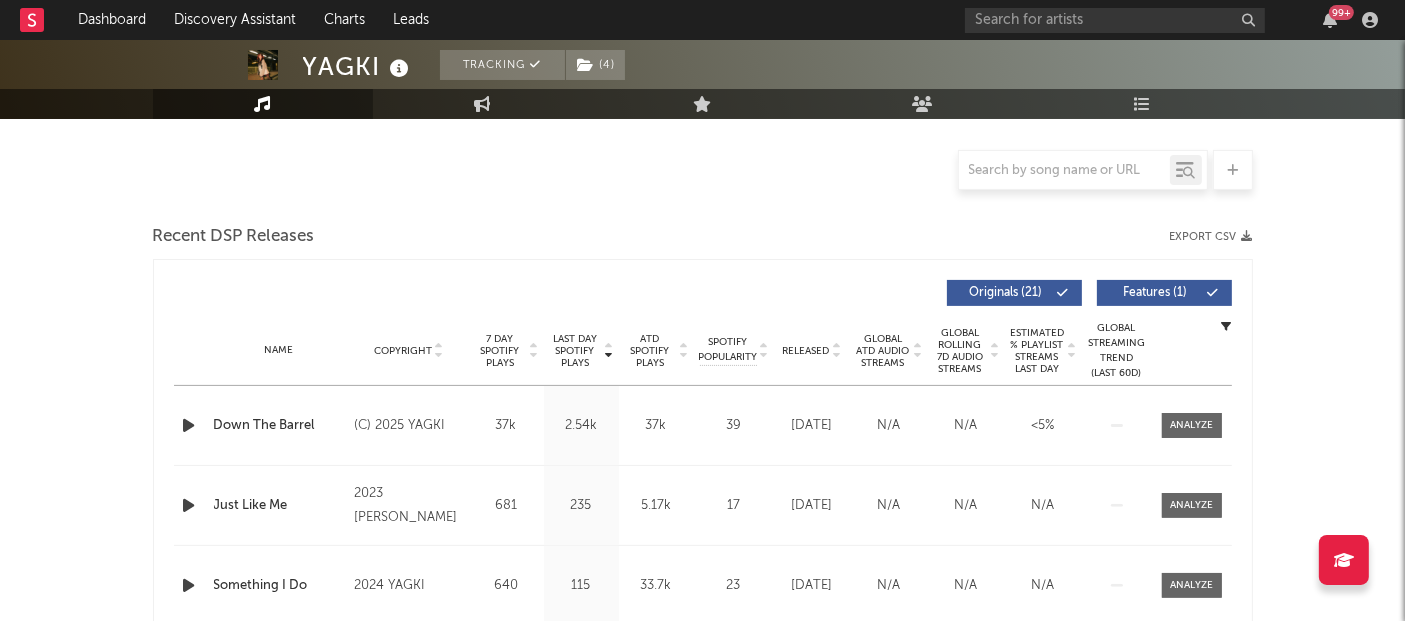 select on "1w" 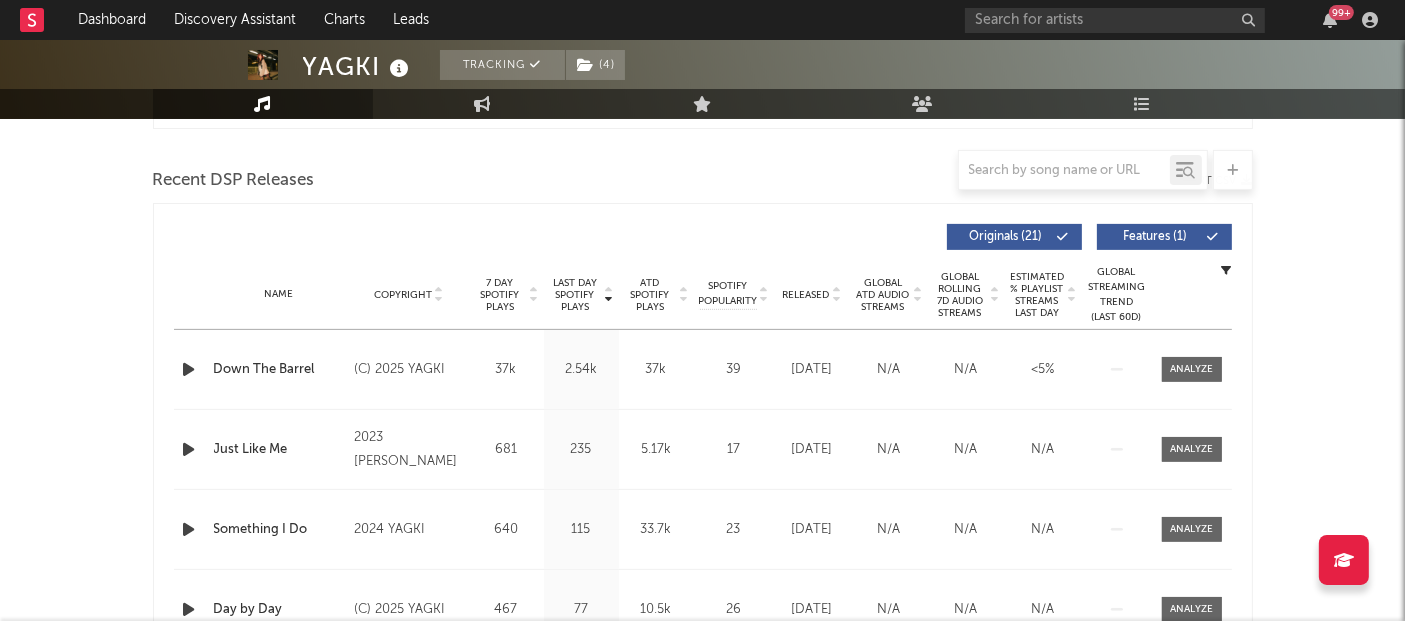 scroll, scrollTop: 650, scrollLeft: 0, axis: vertical 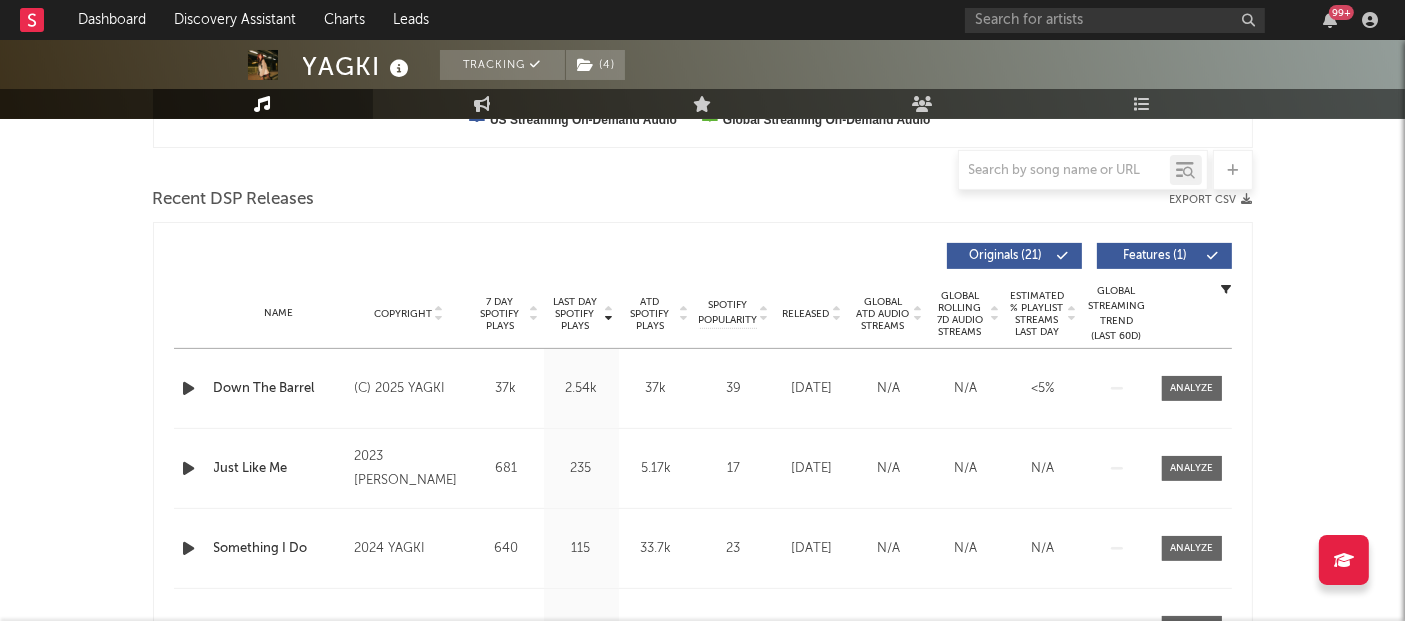 click on "Released" at bounding box center [806, 314] 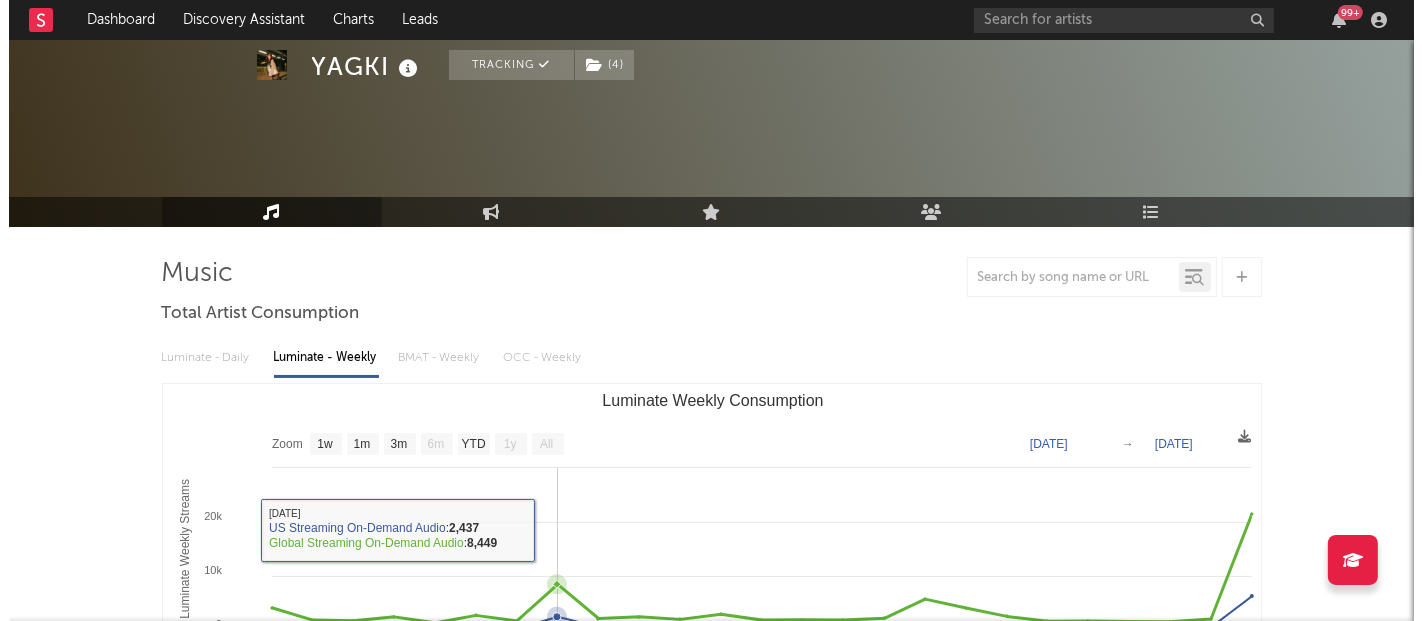 scroll, scrollTop: 0, scrollLeft: 0, axis: both 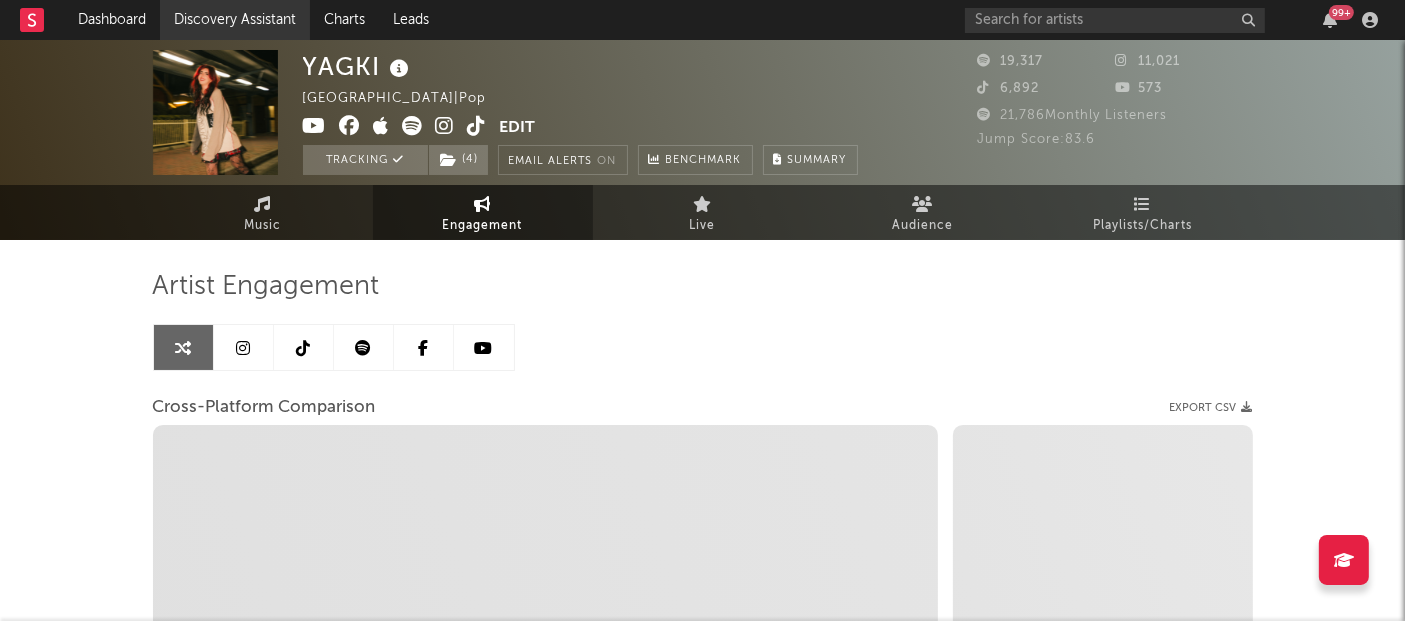 select on "1w" 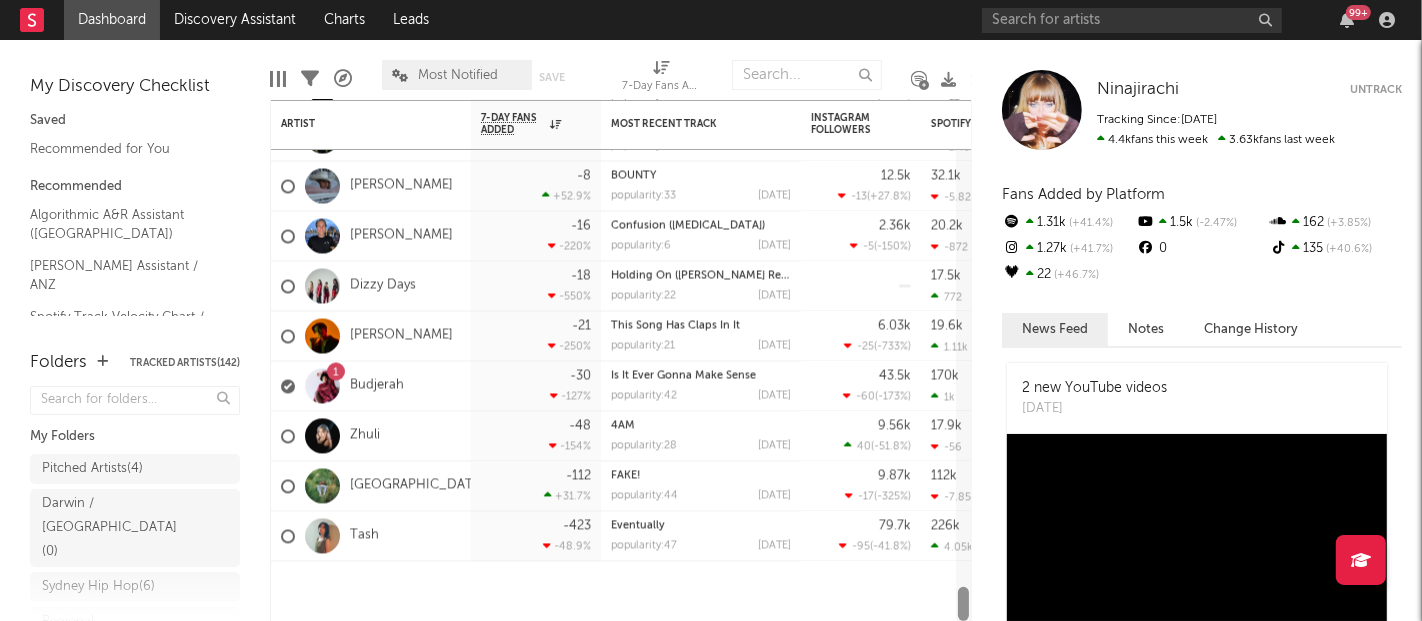 drag, startPoint x: 964, startPoint y: 284, endPoint x: 991, endPoint y: 664, distance: 380.958 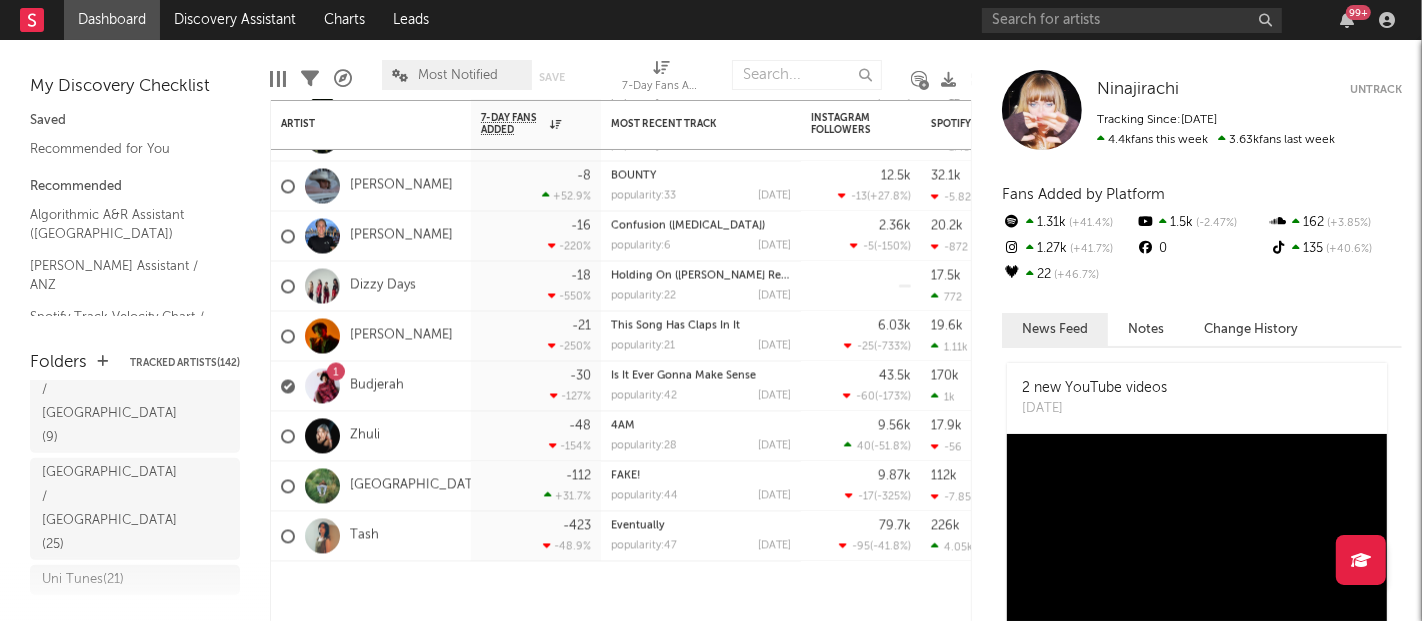 scroll, scrollTop: 755, scrollLeft: 0, axis: vertical 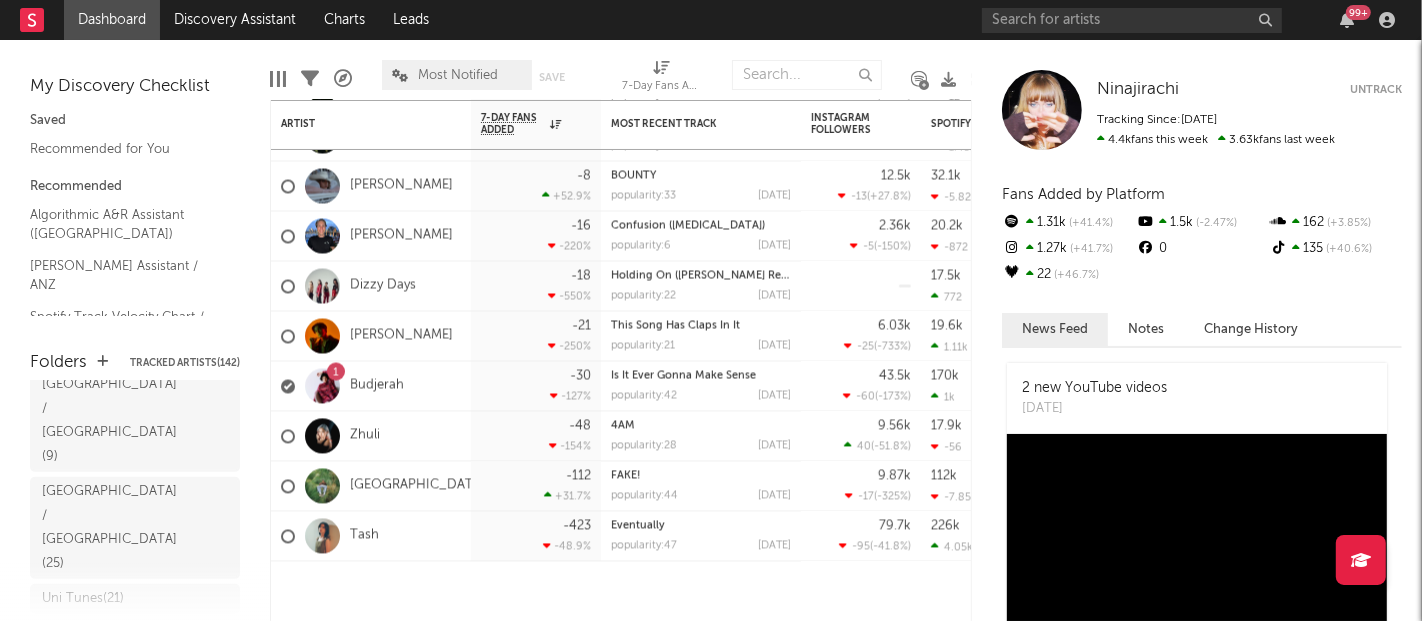 click on "WMANZ Intern Shared Leads  ( 30 )" at bounding box center [132, 887] 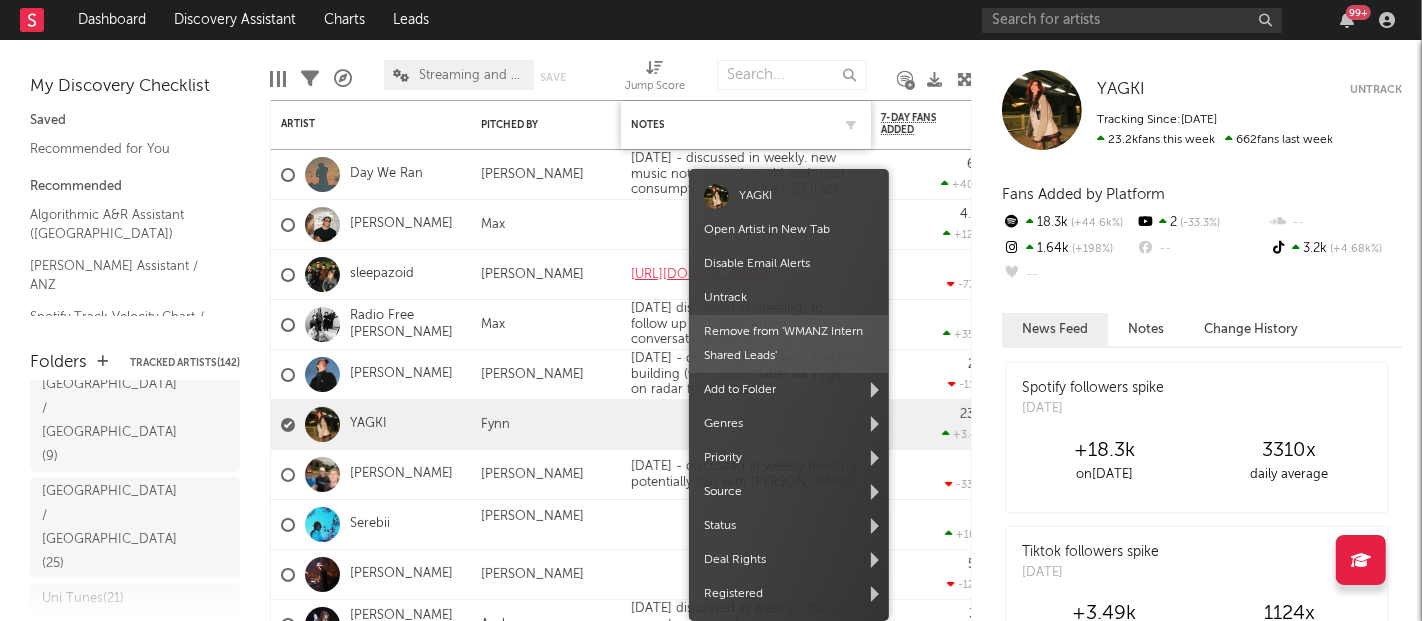 drag, startPoint x: 746, startPoint y: 350, endPoint x: 808, endPoint y: 112, distance: 245.94308 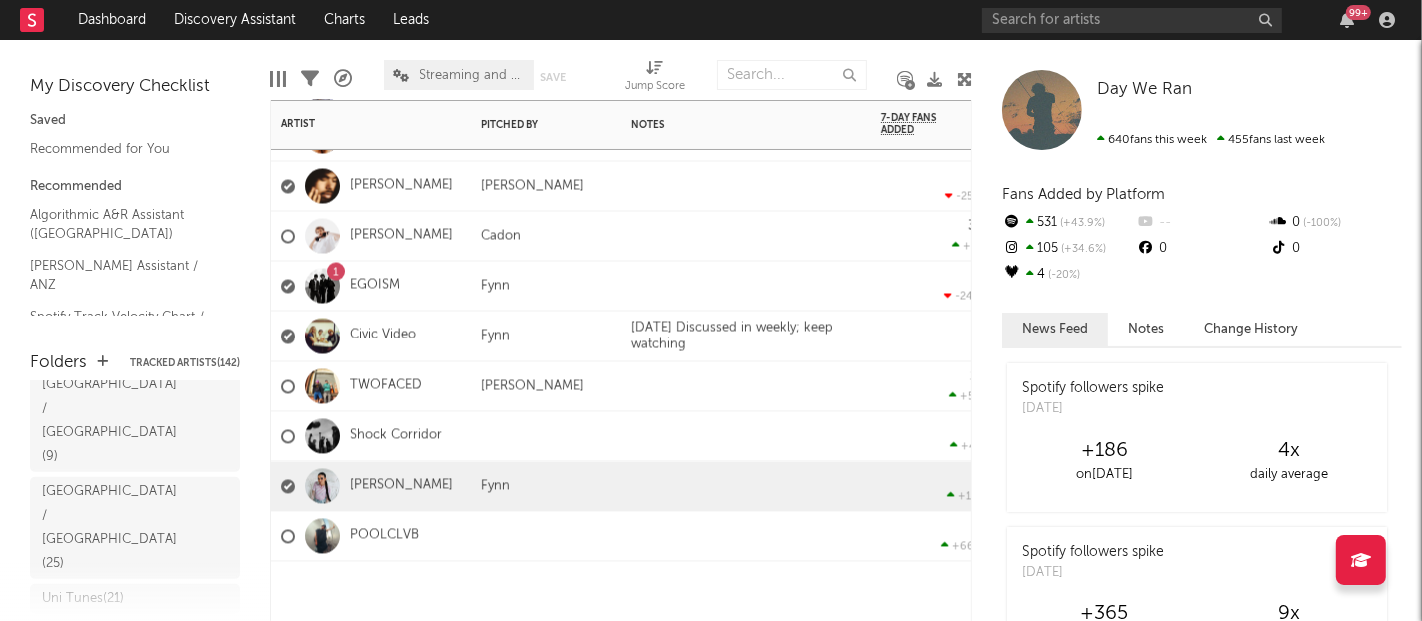 click at bounding box center (691, 503) 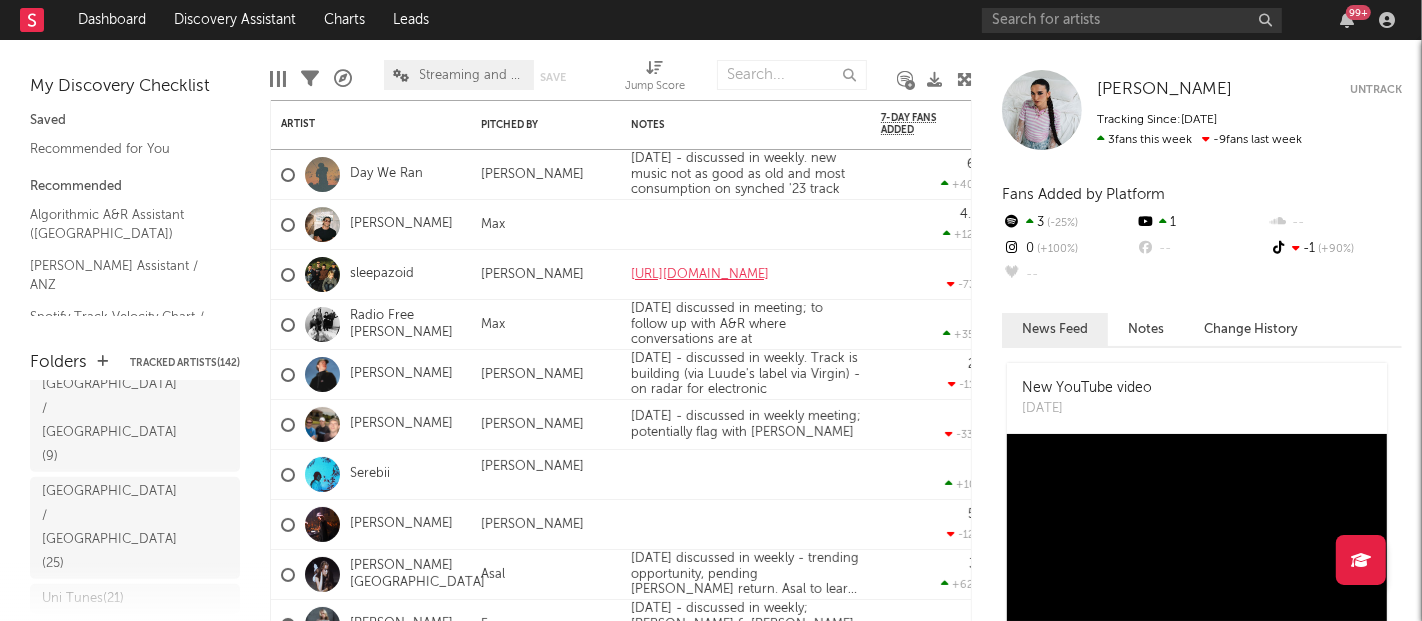 click on "Daisy Pring Daisy Pring Untrack Tracking Since:  April 30, 2025 3  fans this week -9  fans last week Fans Added by Platform   3 -25 %   1   --   0 +100 %   --   -1 +90 %   -- News Feed Notes Change History New YouTube video Wed, June 11 New YouTube video Wed, May 21 New YouTube video Wed, May 14 2
playlists added "Treading Water" Sat, May 10 # 9  on  Mood : Sad 122k  playlist followers # 22  on  The Underground Stage: New Australian Music 1.16k  playlist followers New Spotify album (1 new track) Sat, May 10 Treading Water Treading Water" at bounding box center [1197, 330] 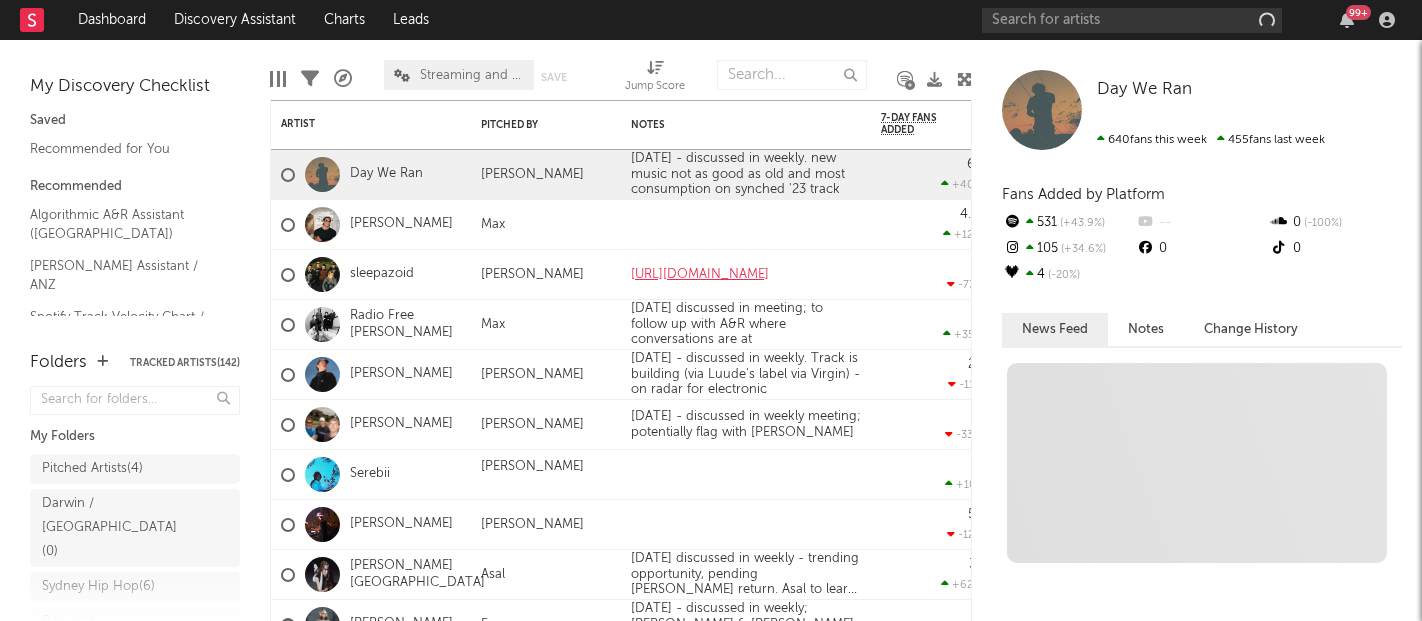 scroll, scrollTop: 0, scrollLeft: 0, axis: both 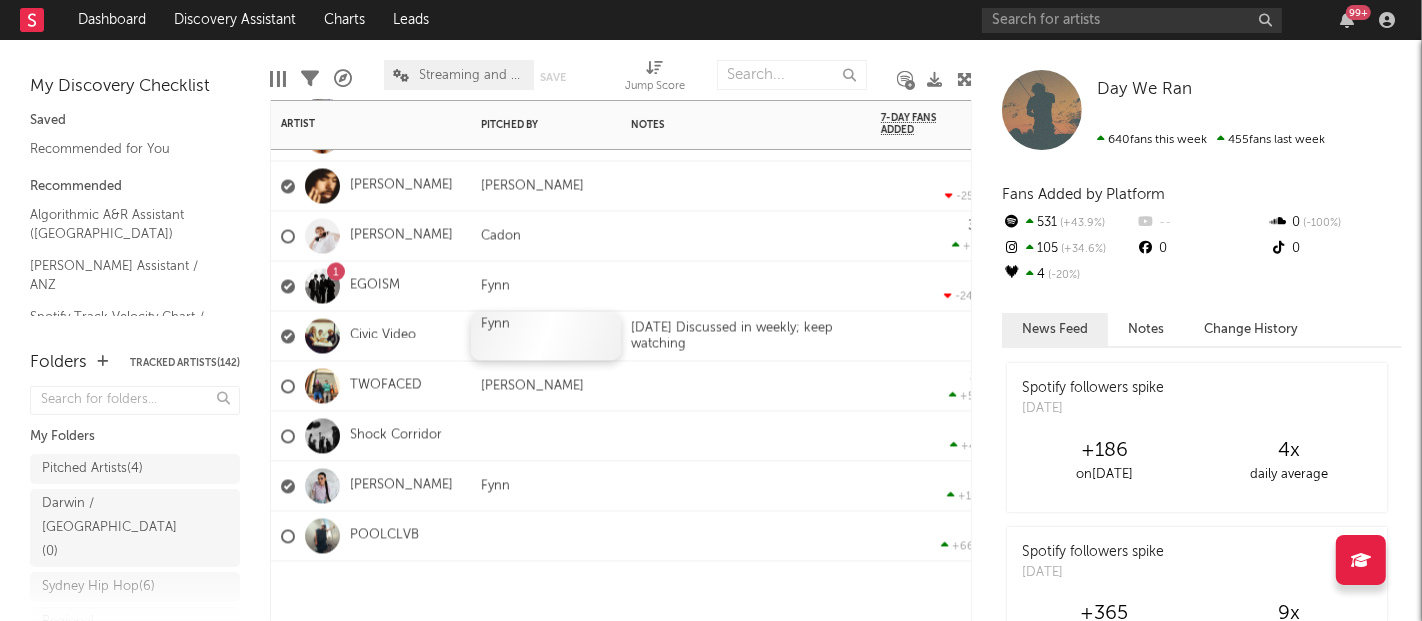 click on "Fynn" at bounding box center (546, 336) 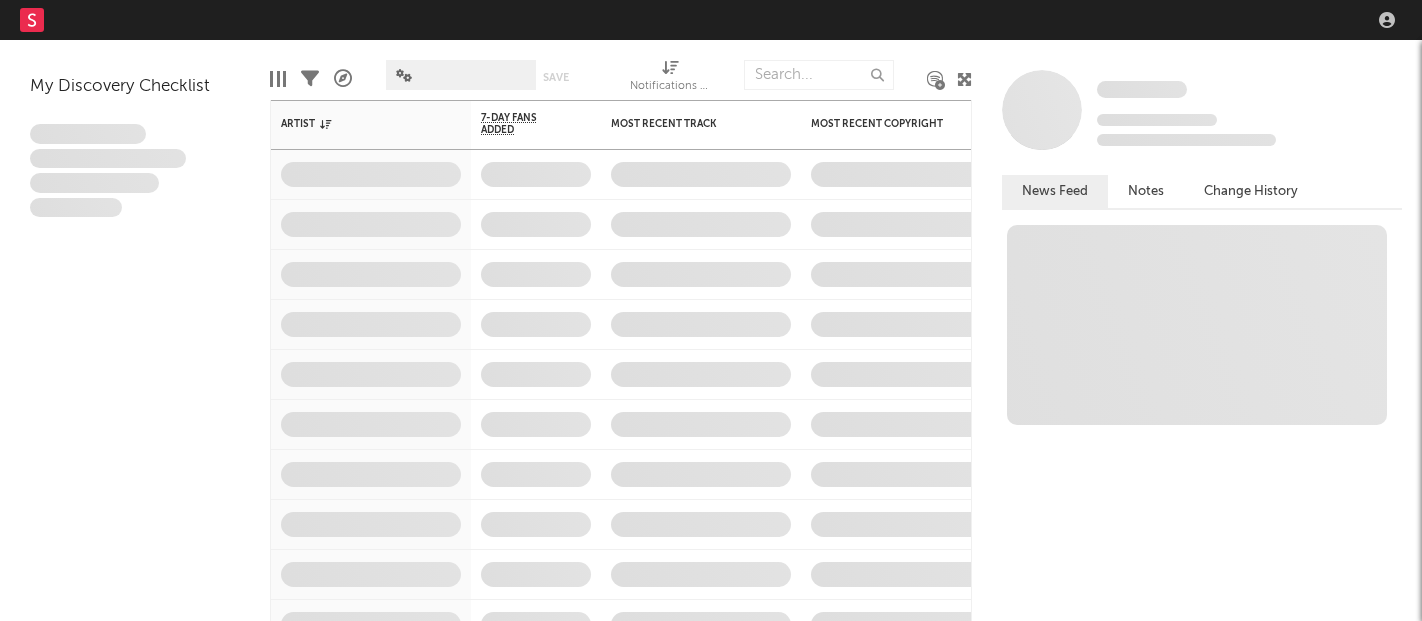 scroll, scrollTop: 0, scrollLeft: 0, axis: both 